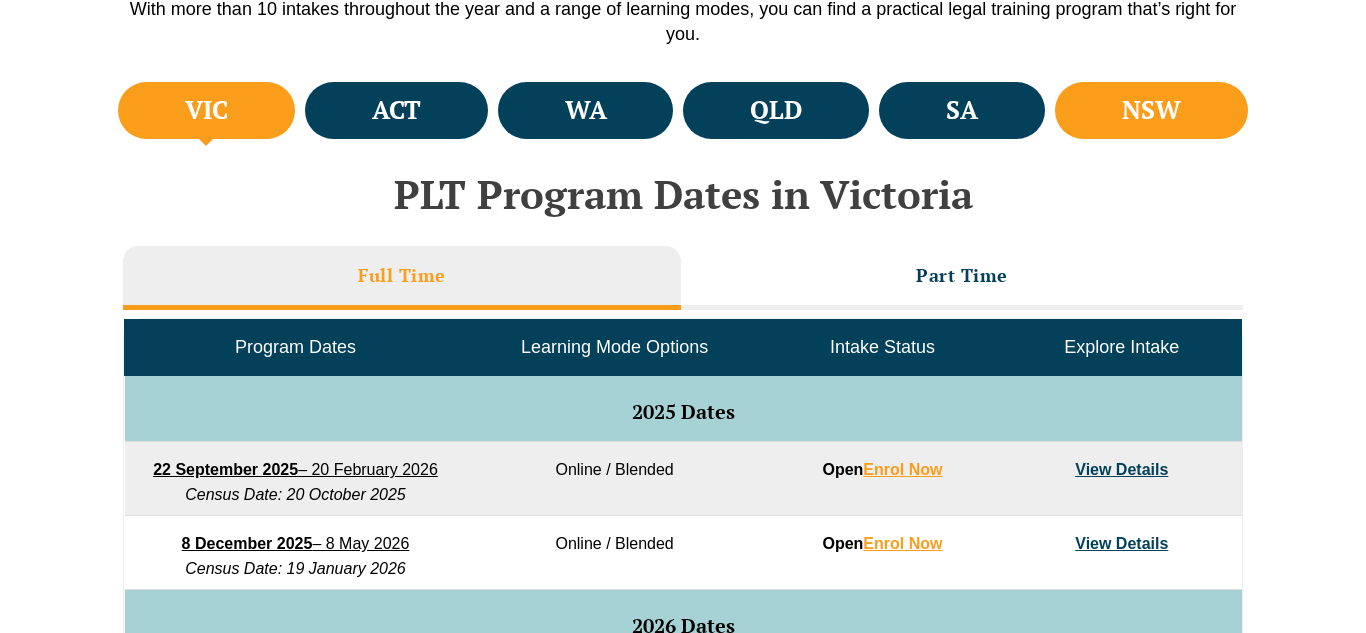 click on "NSW" at bounding box center [1151, 110] 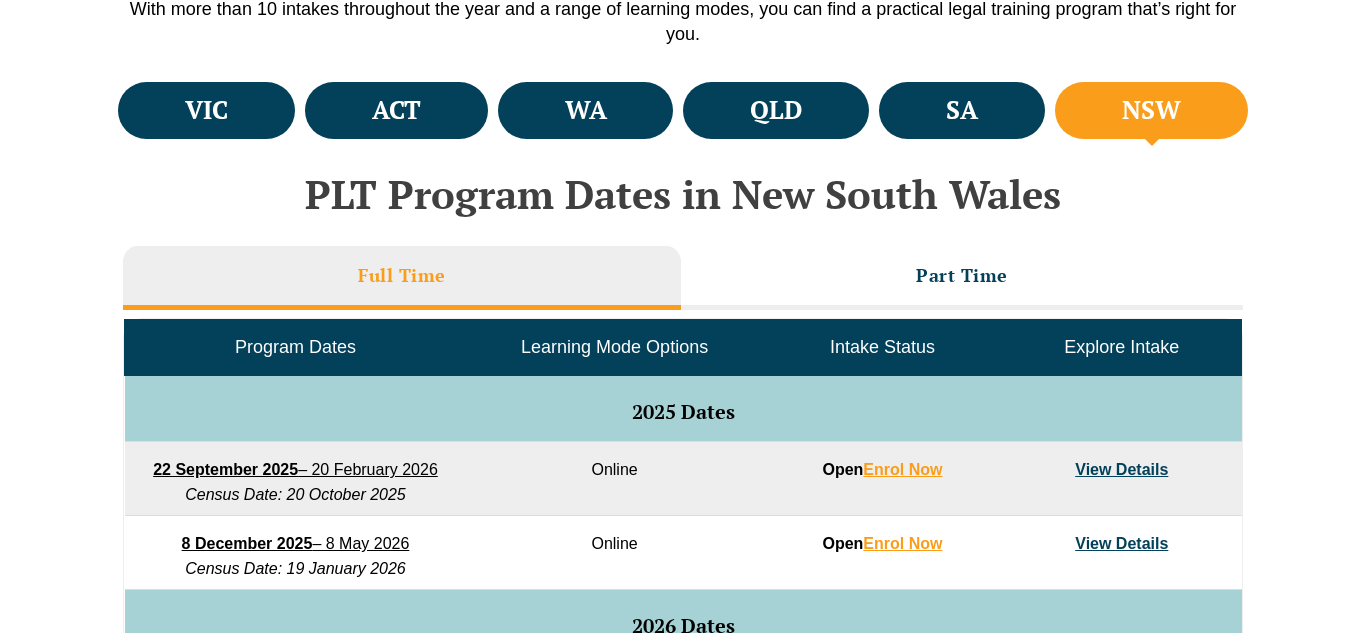 scroll, scrollTop: 0, scrollLeft: 0, axis: both 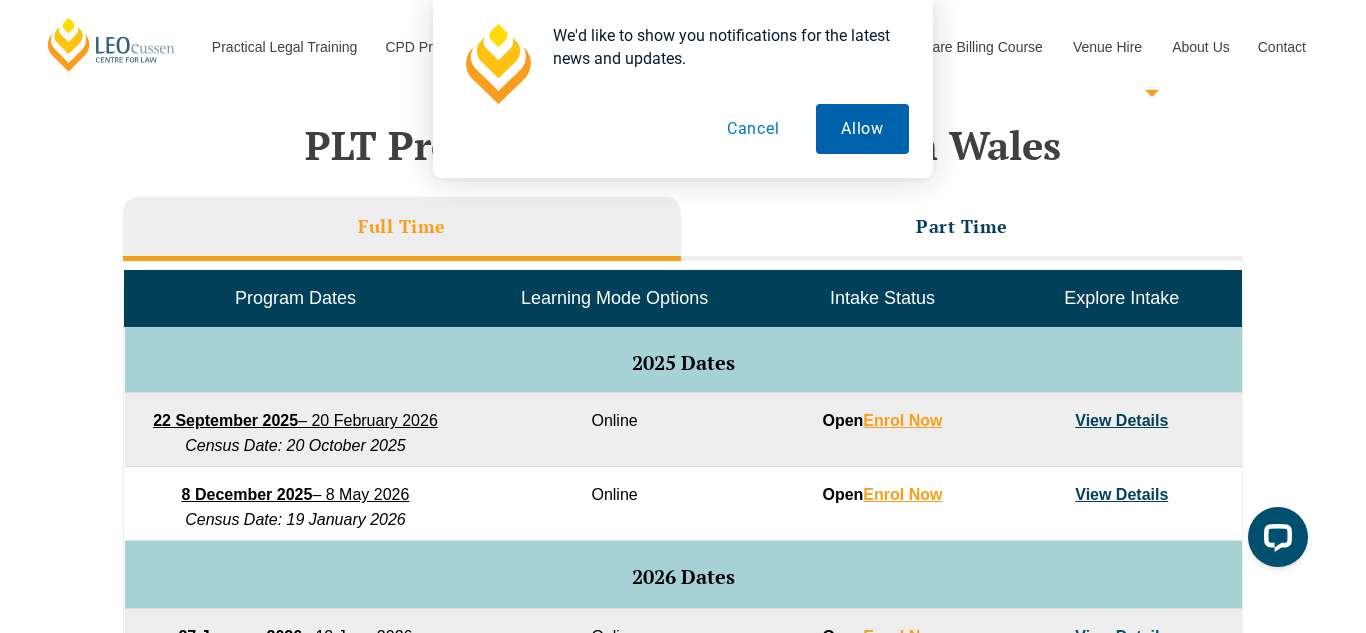 click on "Allow" at bounding box center [862, 129] 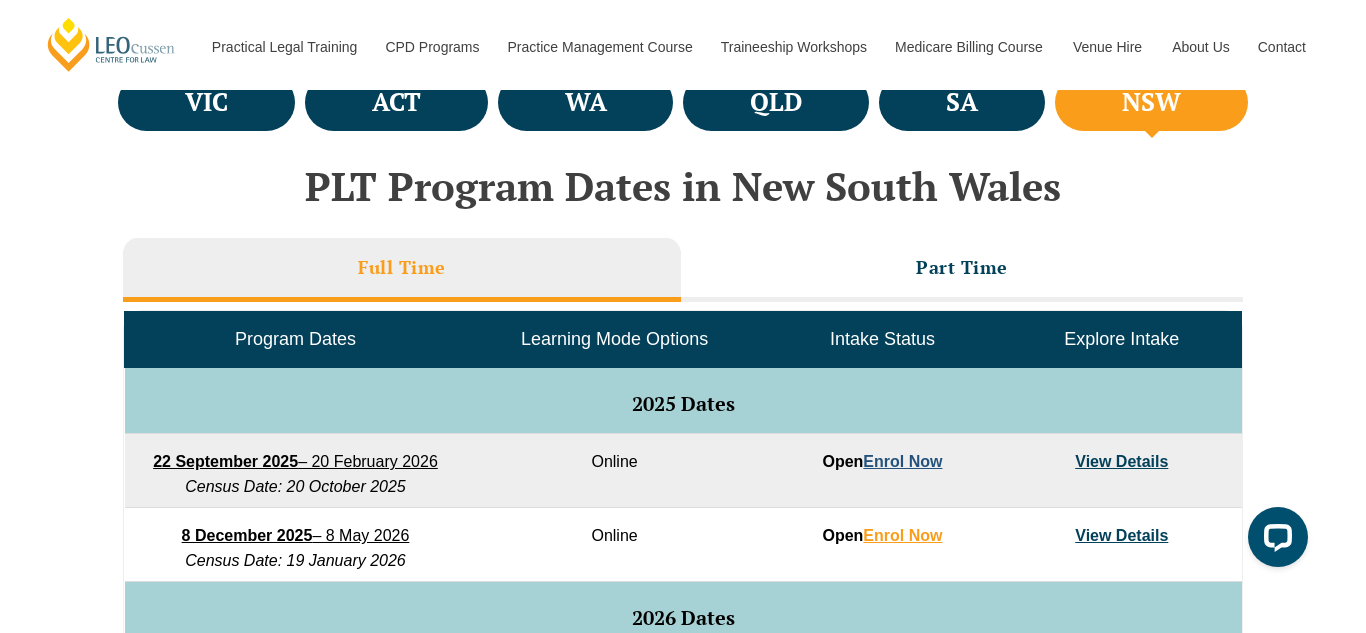 scroll, scrollTop: 765, scrollLeft: 0, axis: vertical 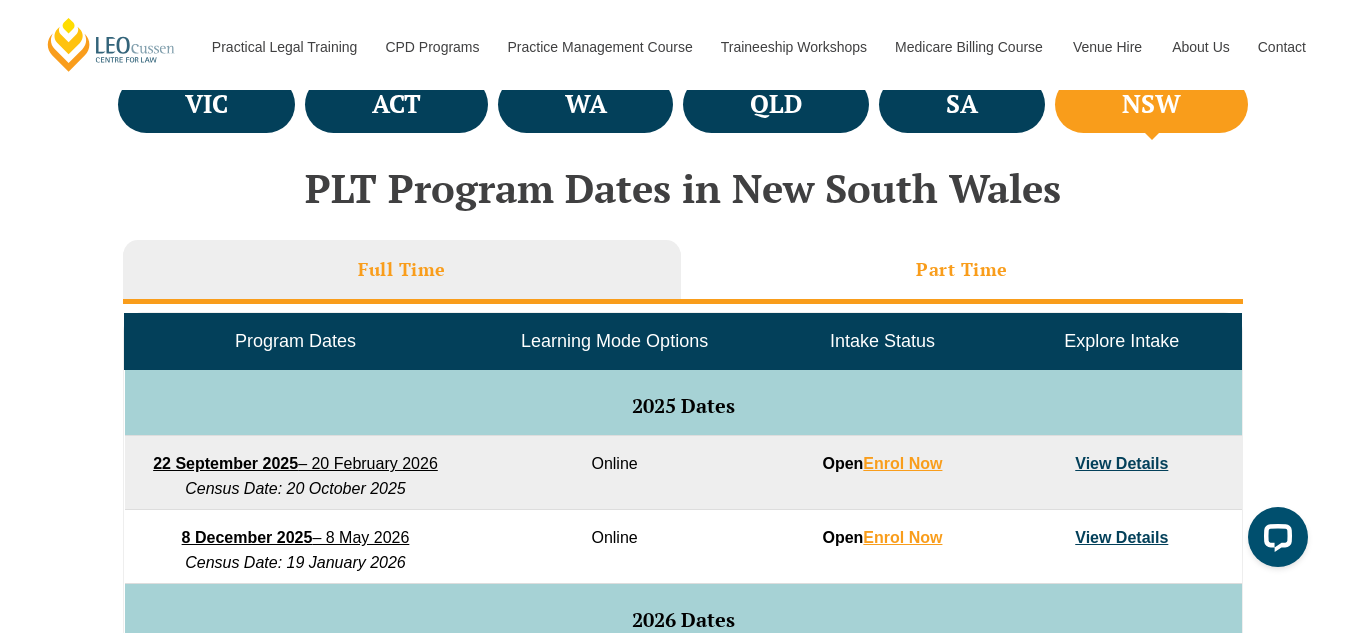 click on "Part Time" at bounding box center (962, 269) 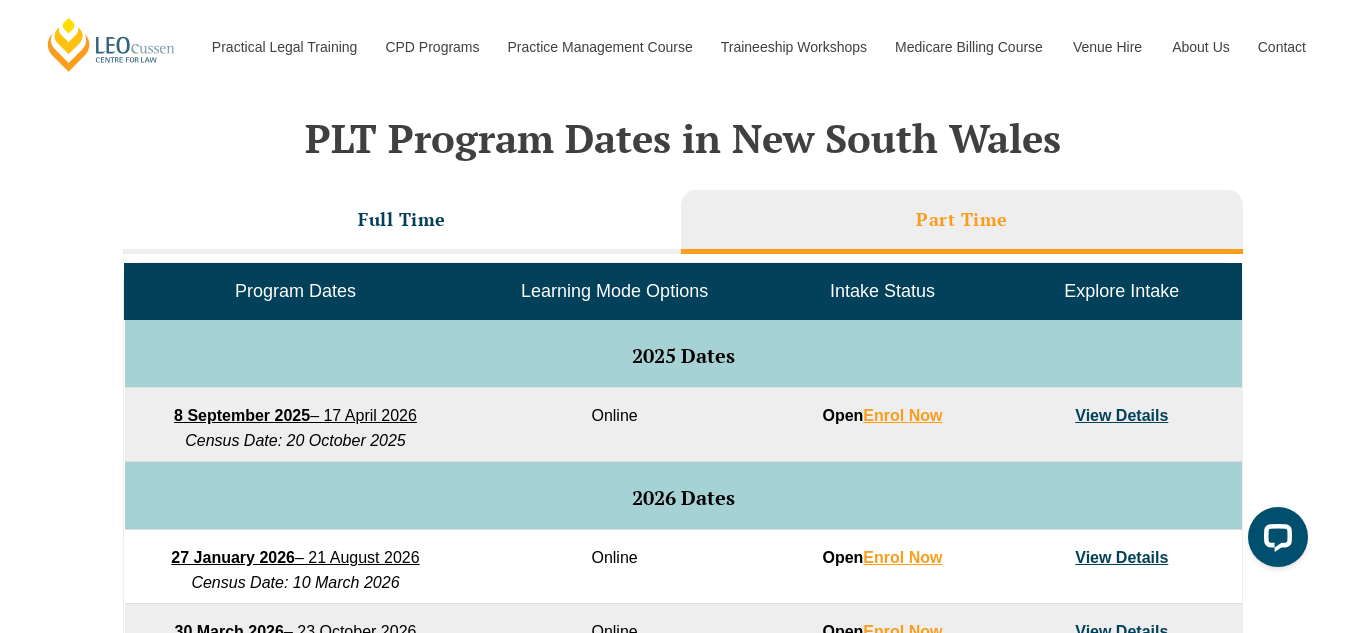 scroll, scrollTop: 819, scrollLeft: 0, axis: vertical 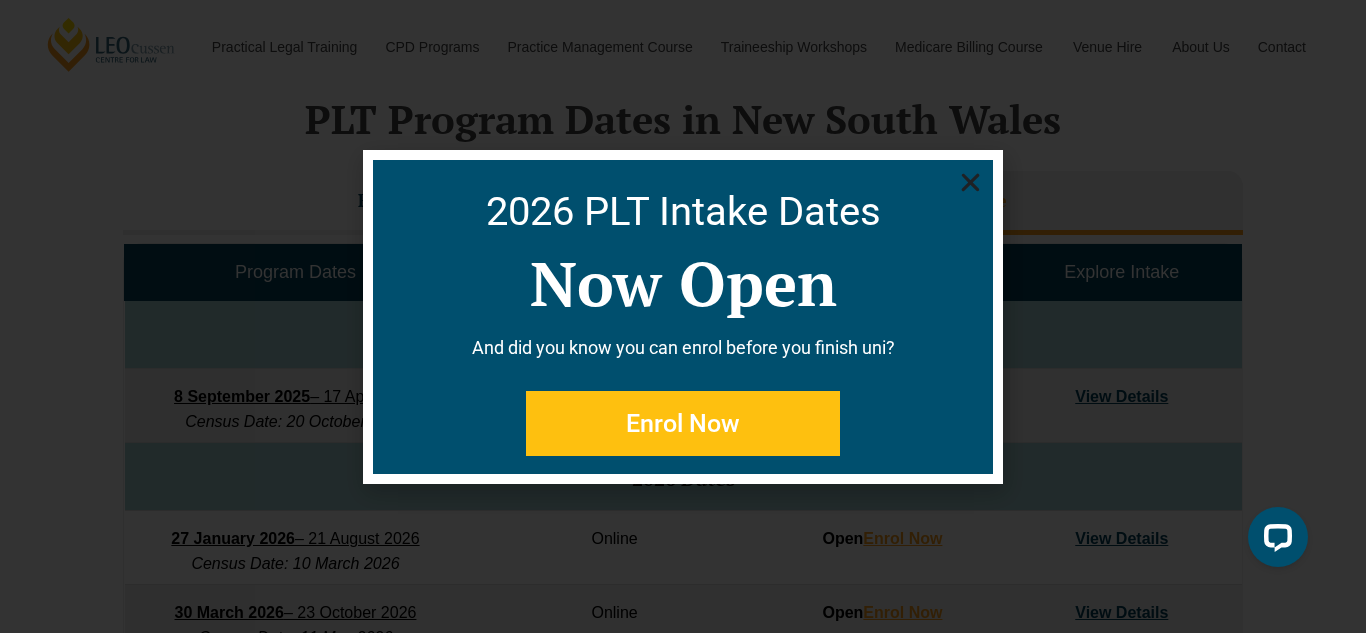 click 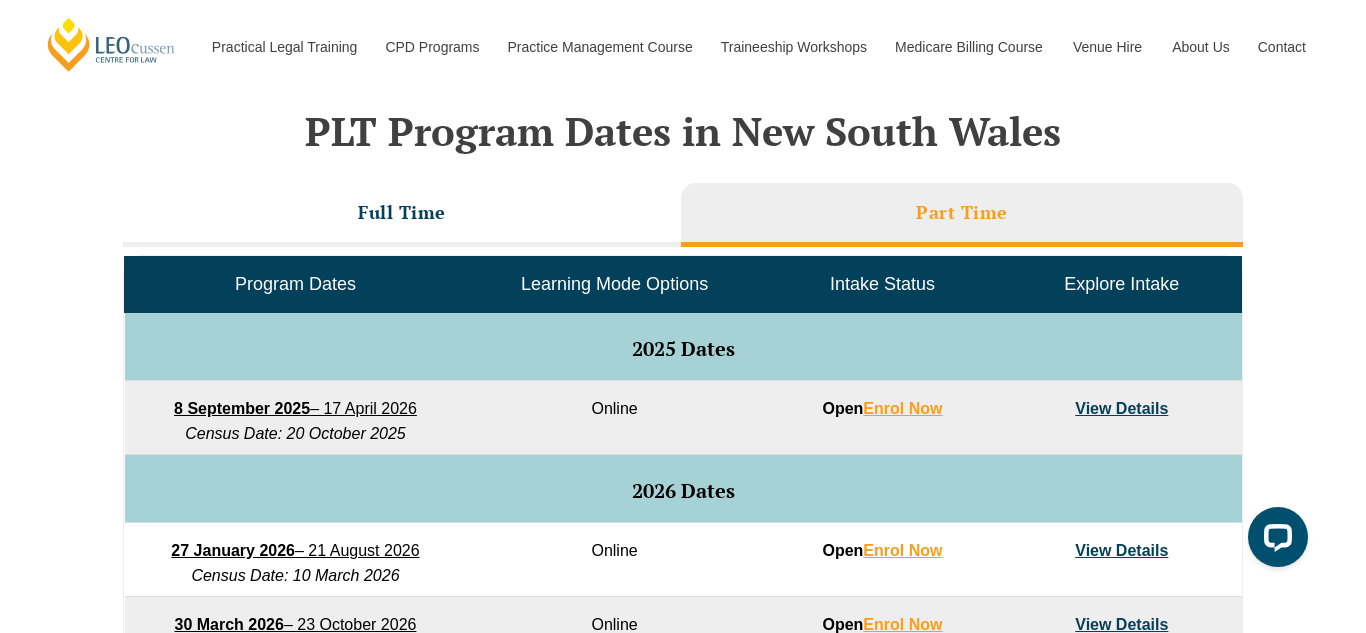 scroll, scrollTop: 819, scrollLeft: 0, axis: vertical 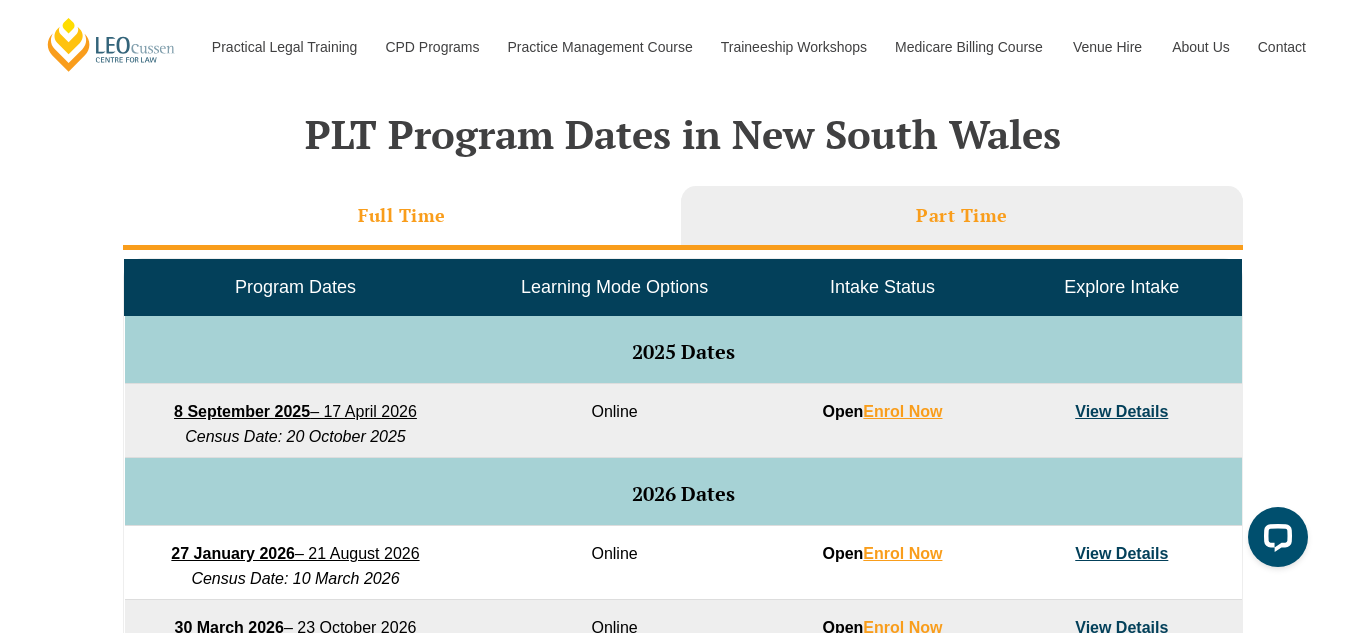 click on "Full Time" at bounding box center [402, 218] 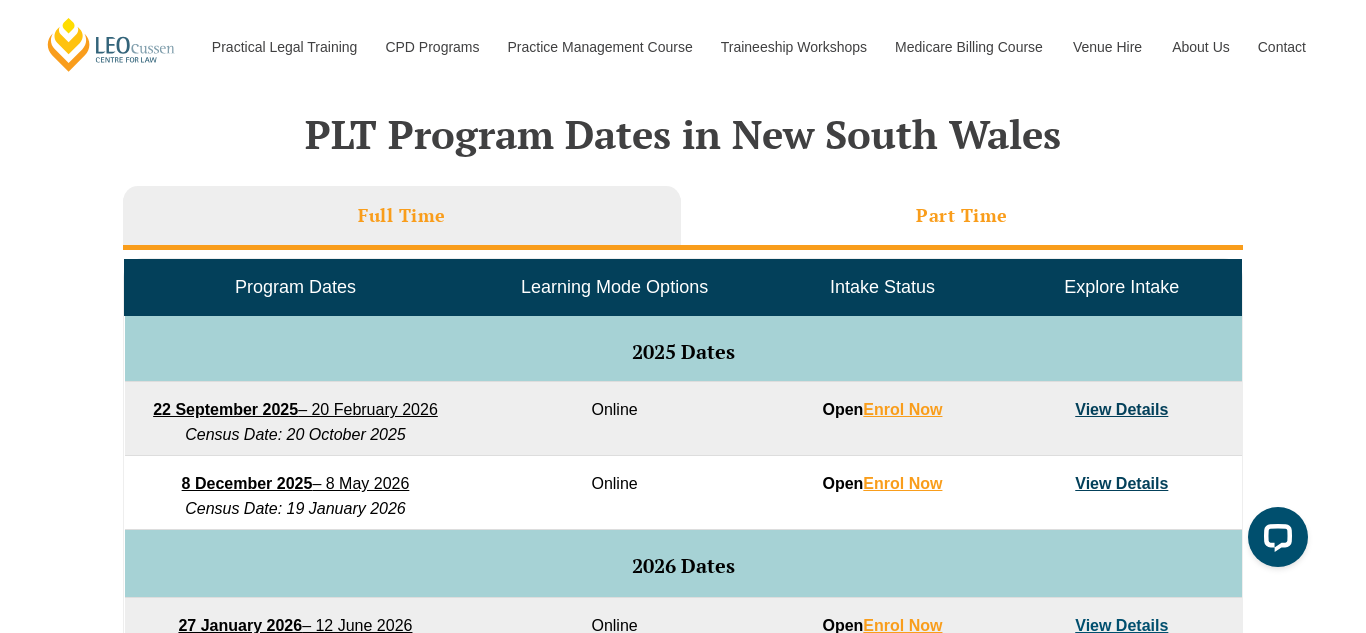 click on "Part Time" at bounding box center (962, 215) 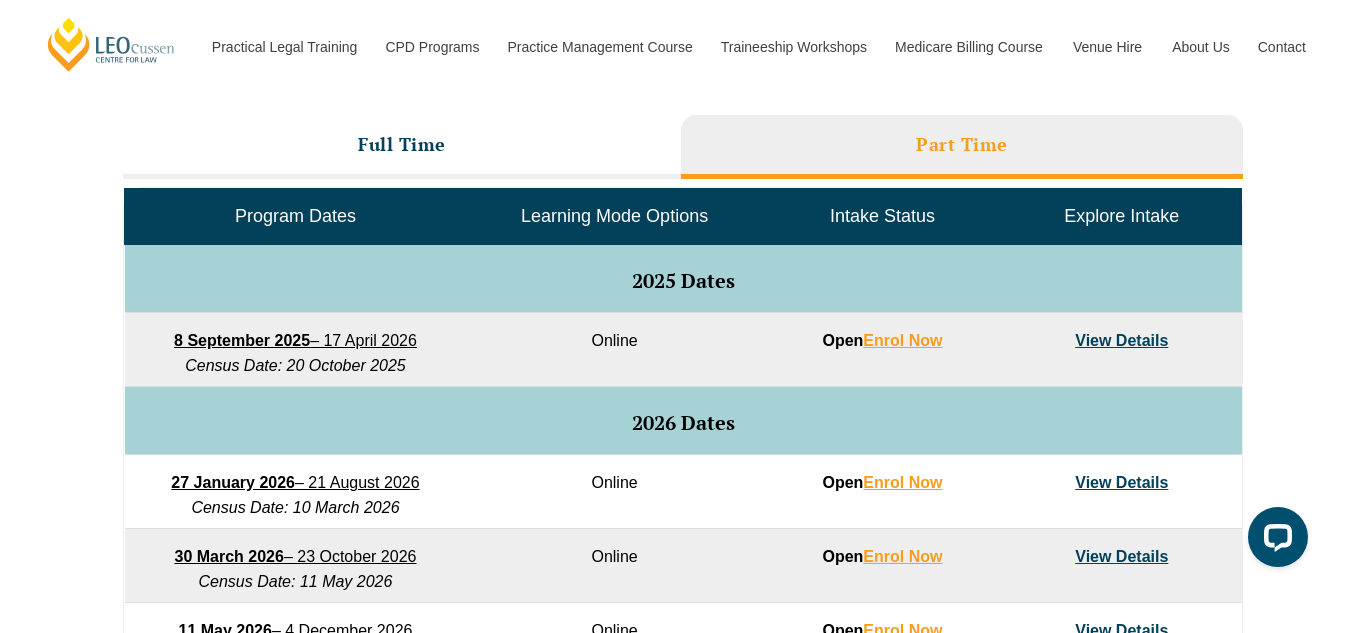 scroll, scrollTop: 892, scrollLeft: 0, axis: vertical 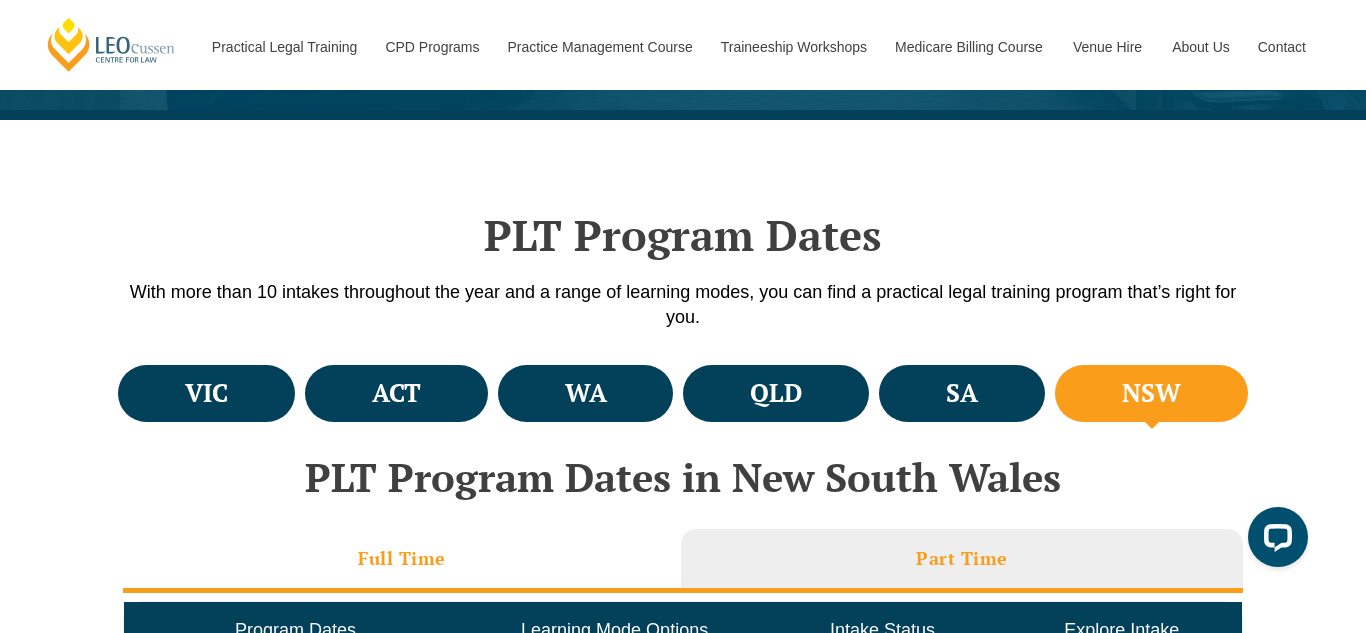 click on "Full Time" at bounding box center (402, 558) 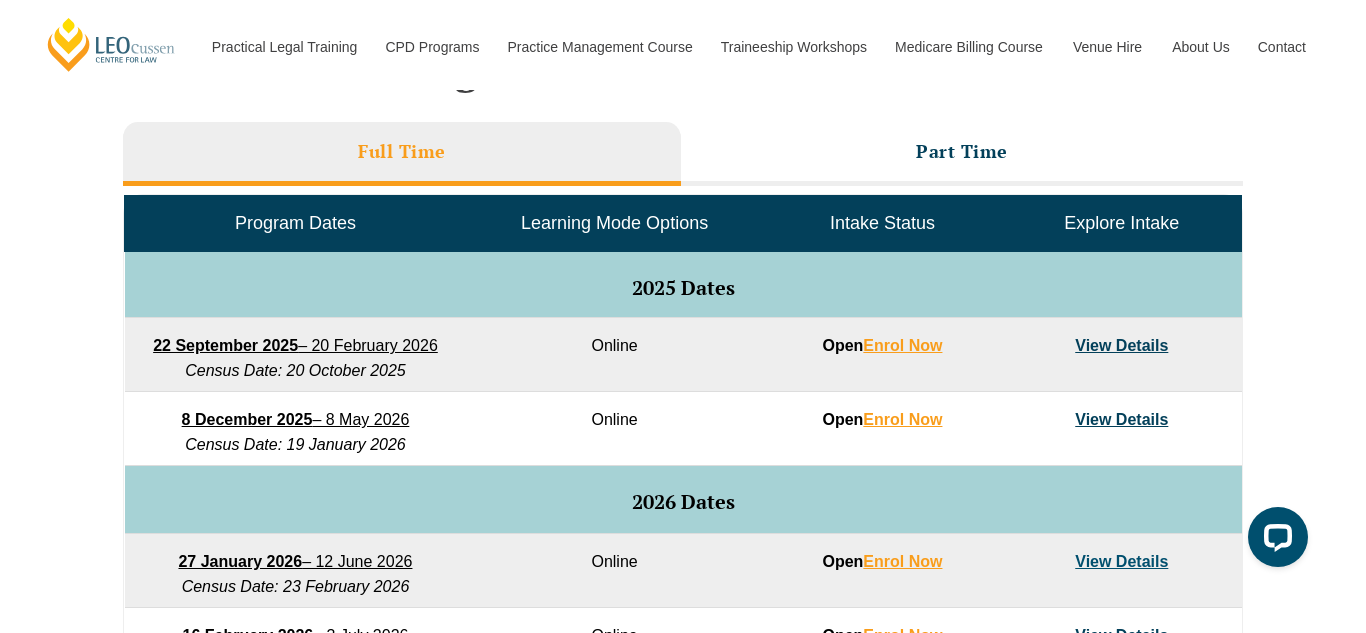 scroll, scrollTop: 893, scrollLeft: 0, axis: vertical 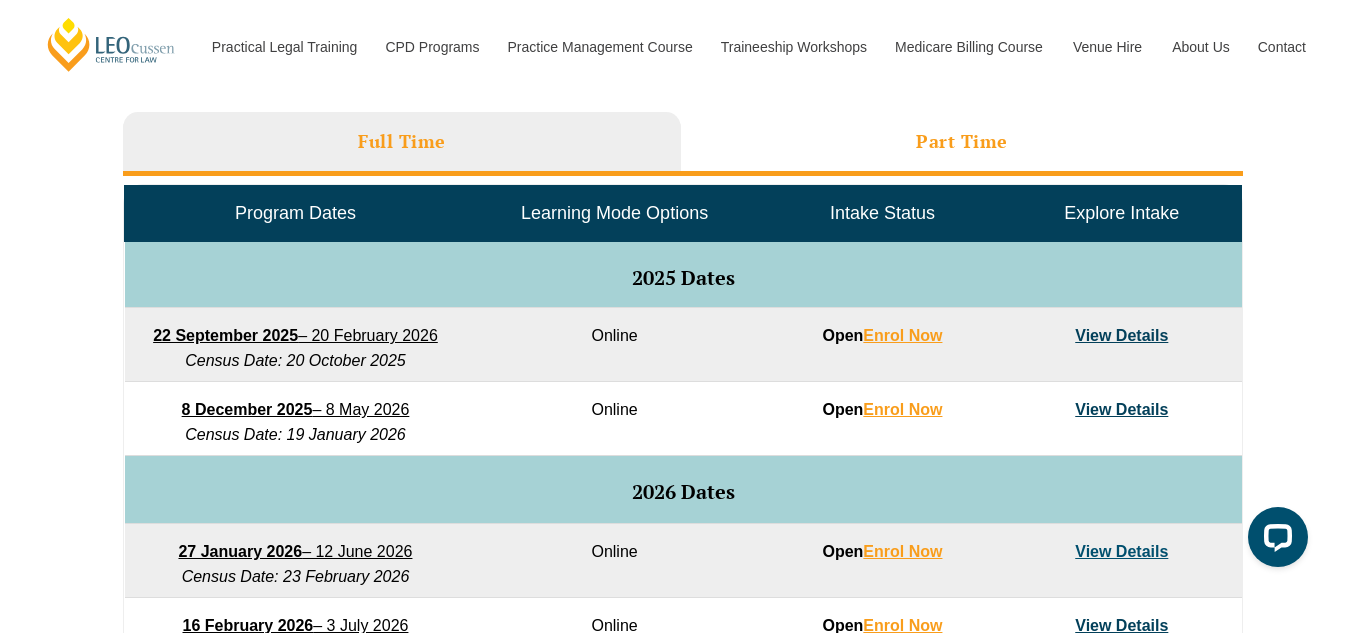 click on "Part Time" at bounding box center [962, 141] 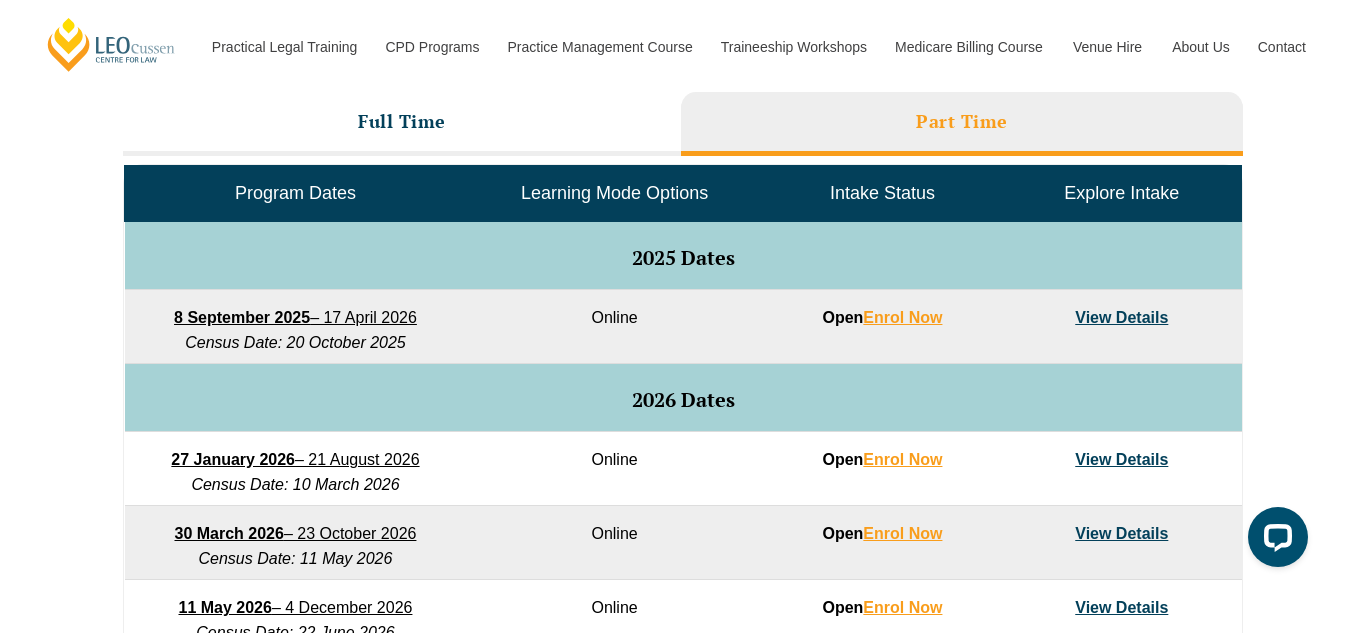 scroll, scrollTop: 915, scrollLeft: 0, axis: vertical 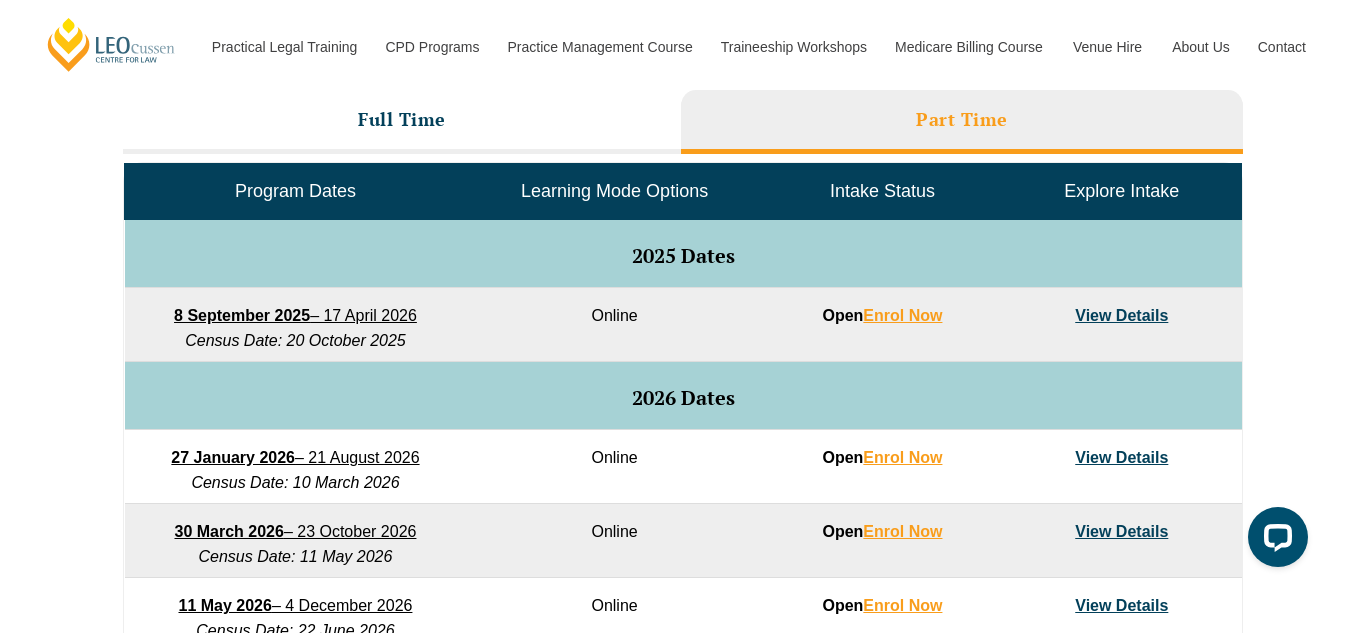 click on "View Details" at bounding box center [1121, 315] 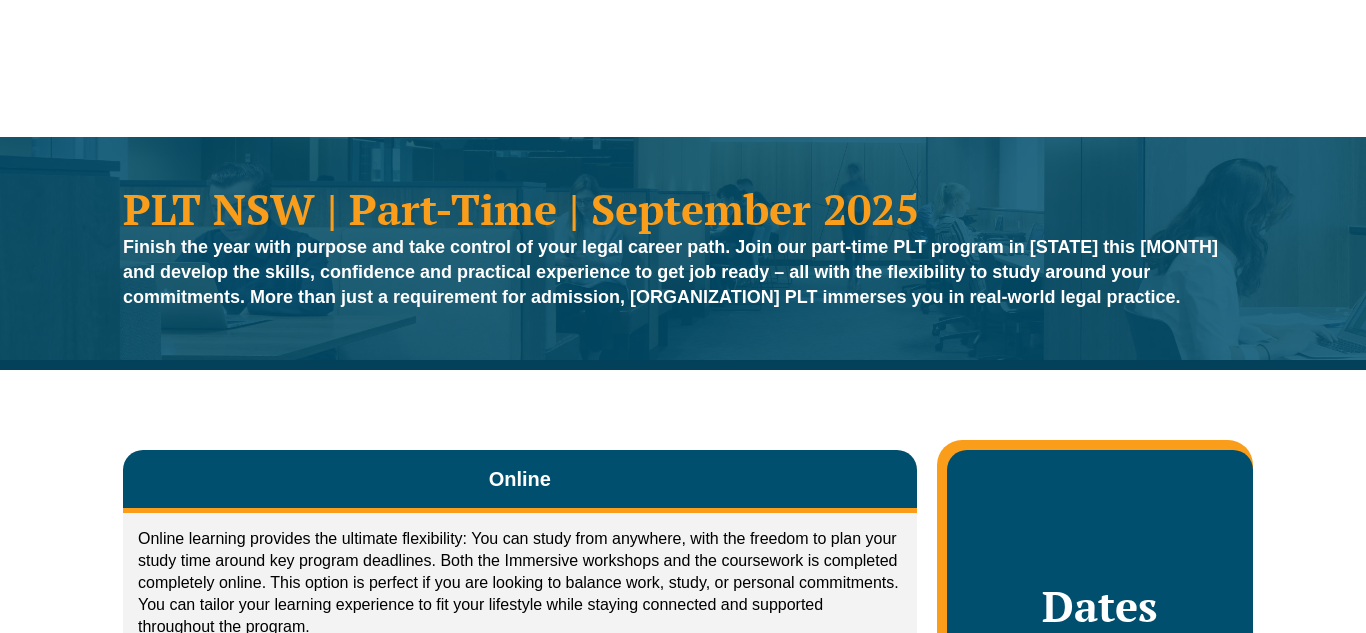 scroll, scrollTop: 0, scrollLeft: 0, axis: both 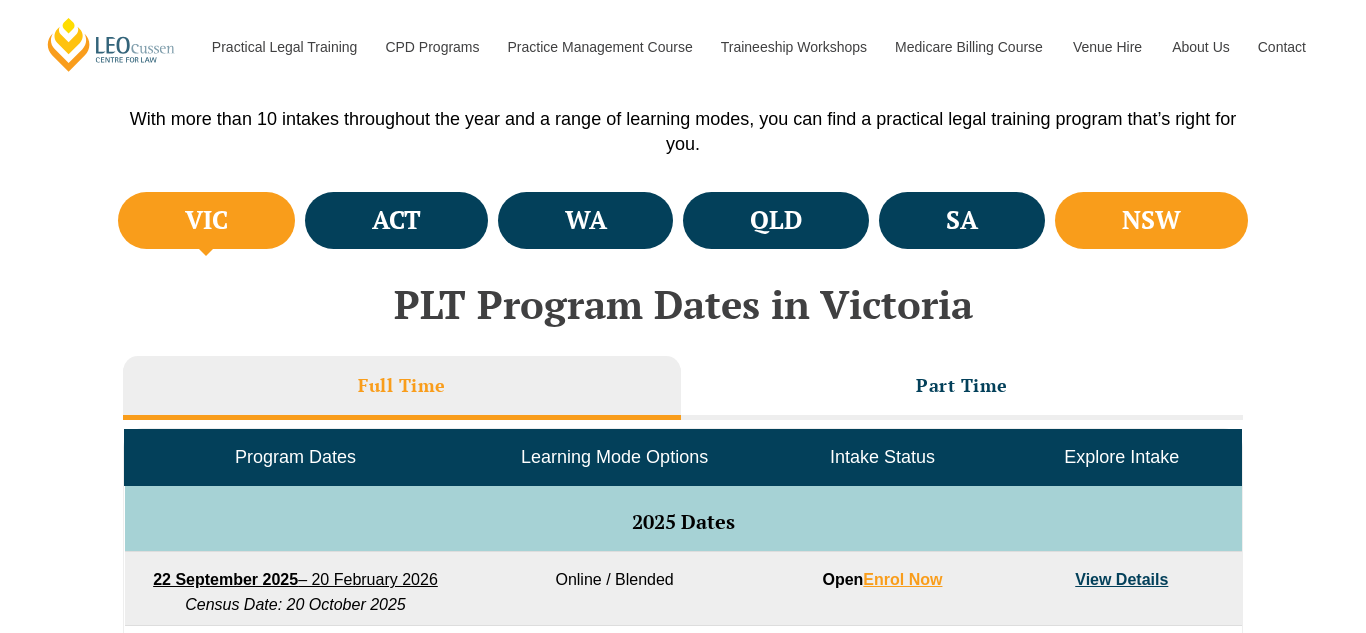 click on "NSW" at bounding box center (1151, 220) 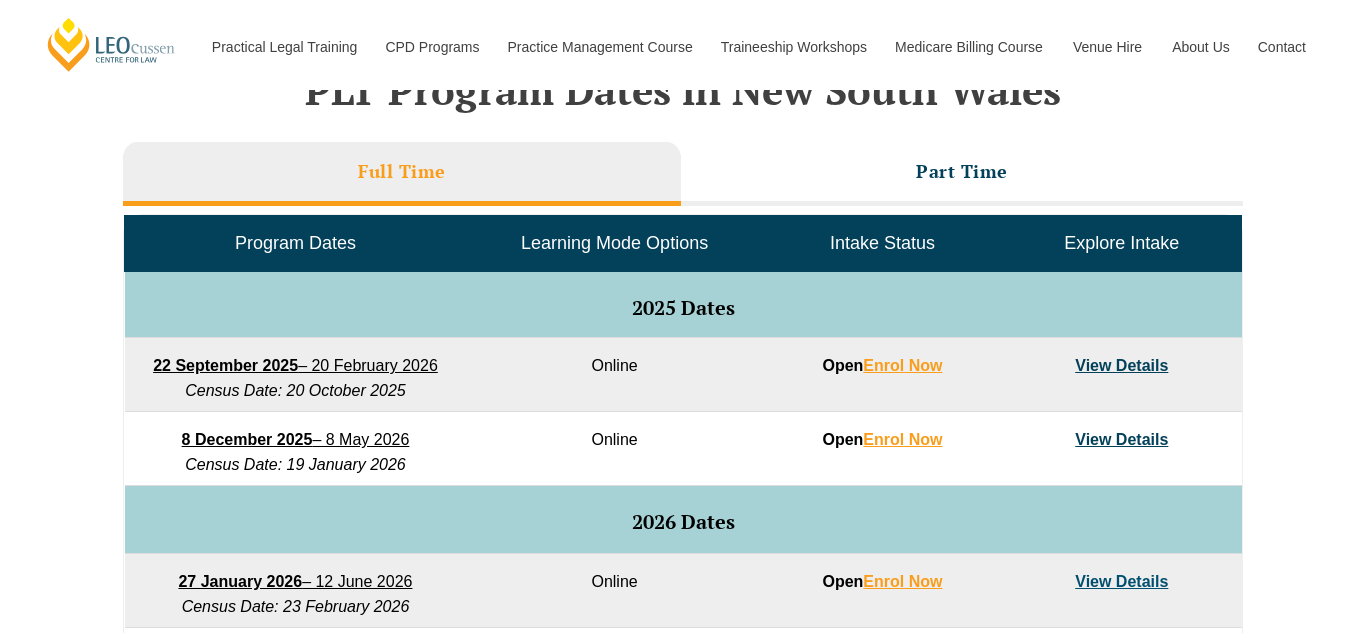 scroll, scrollTop: 865, scrollLeft: 0, axis: vertical 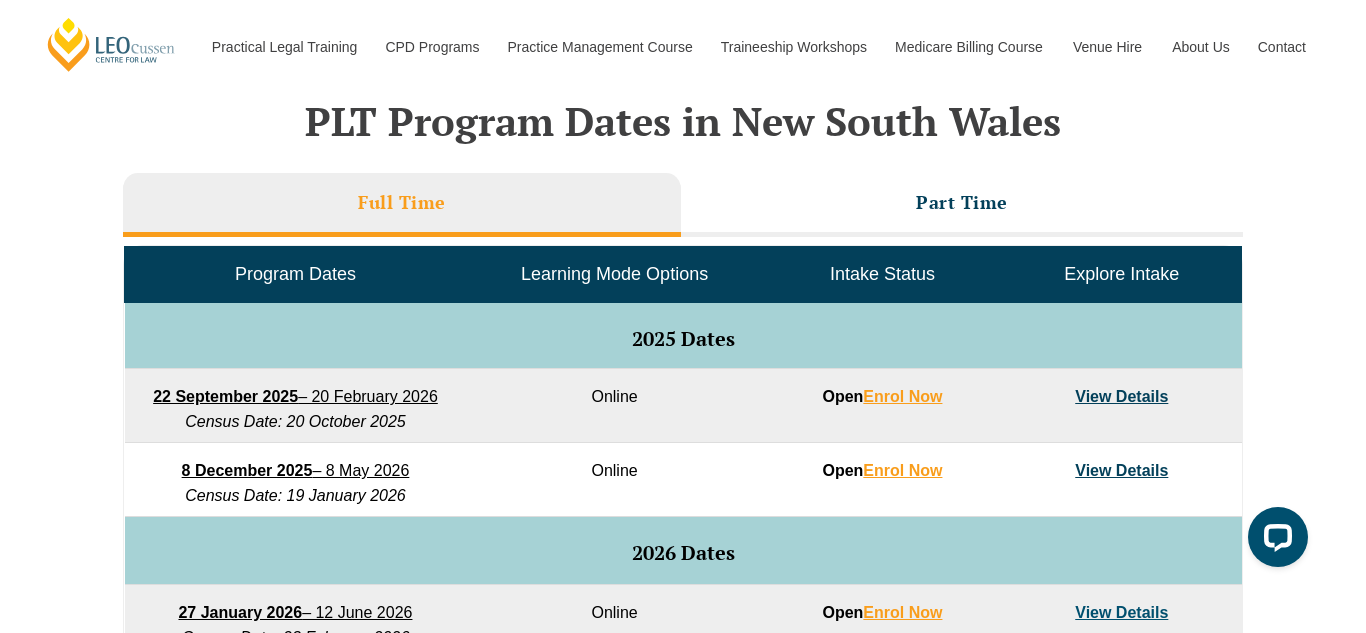 click on "View Details" at bounding box center (1121, 396) 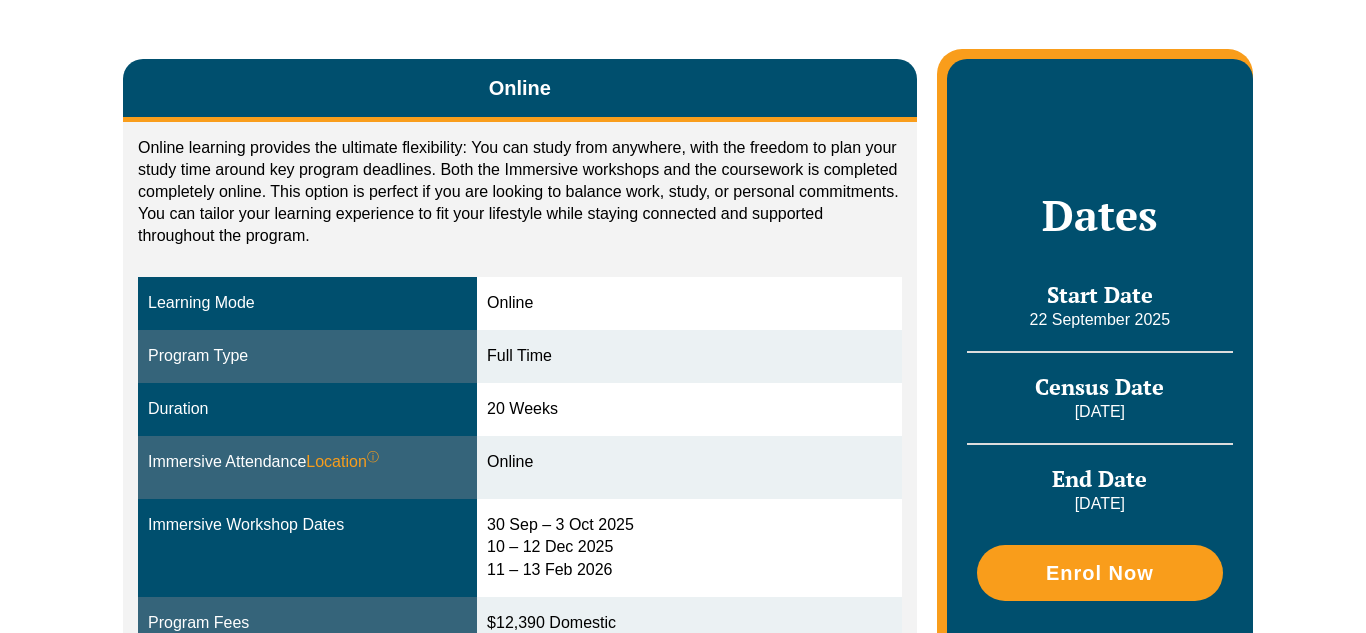 scroll, scrollTop: 395, scrollLeft: 0, axis: vertical 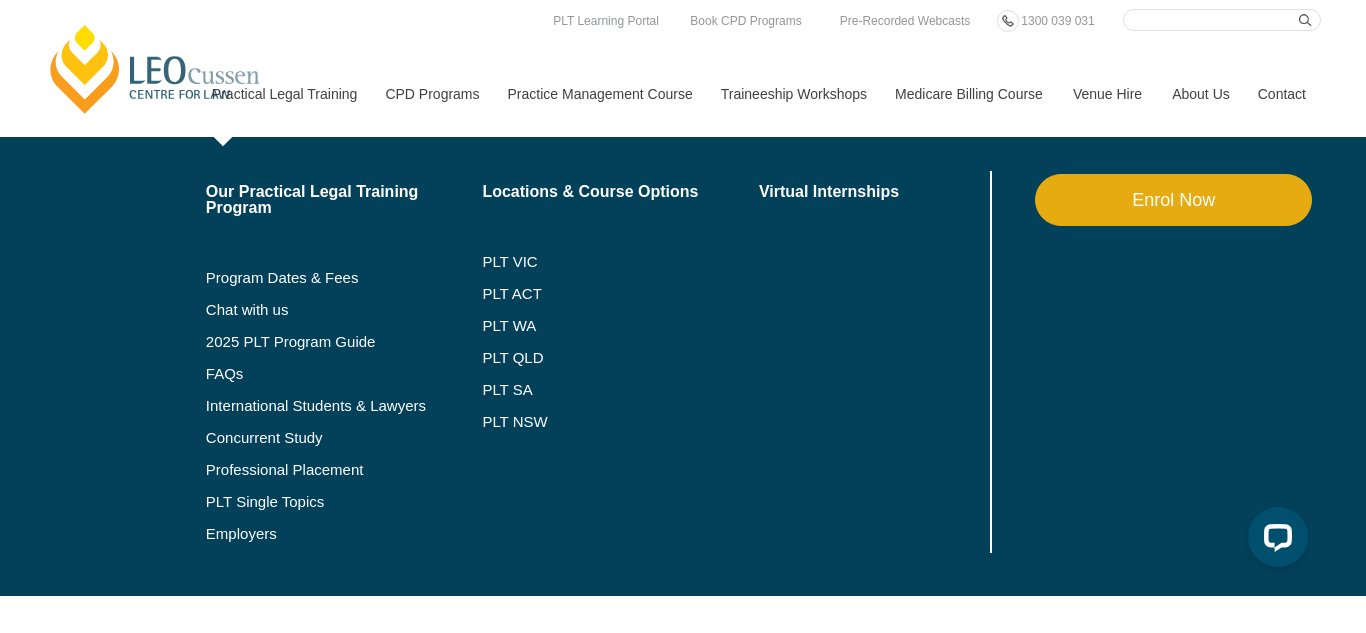 click on "Practical Legal Training" at bounding box center (284, 94) 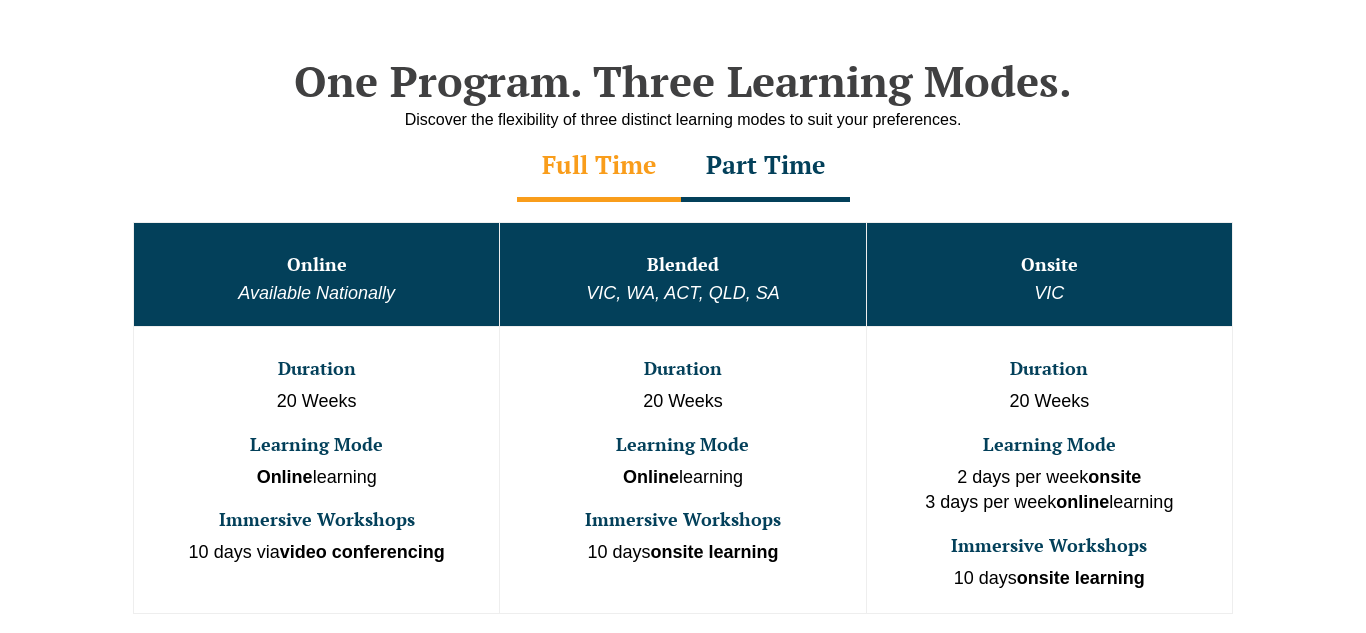 scroll, scrollTop: 1021, scrollLeft: 0, axis: vertical 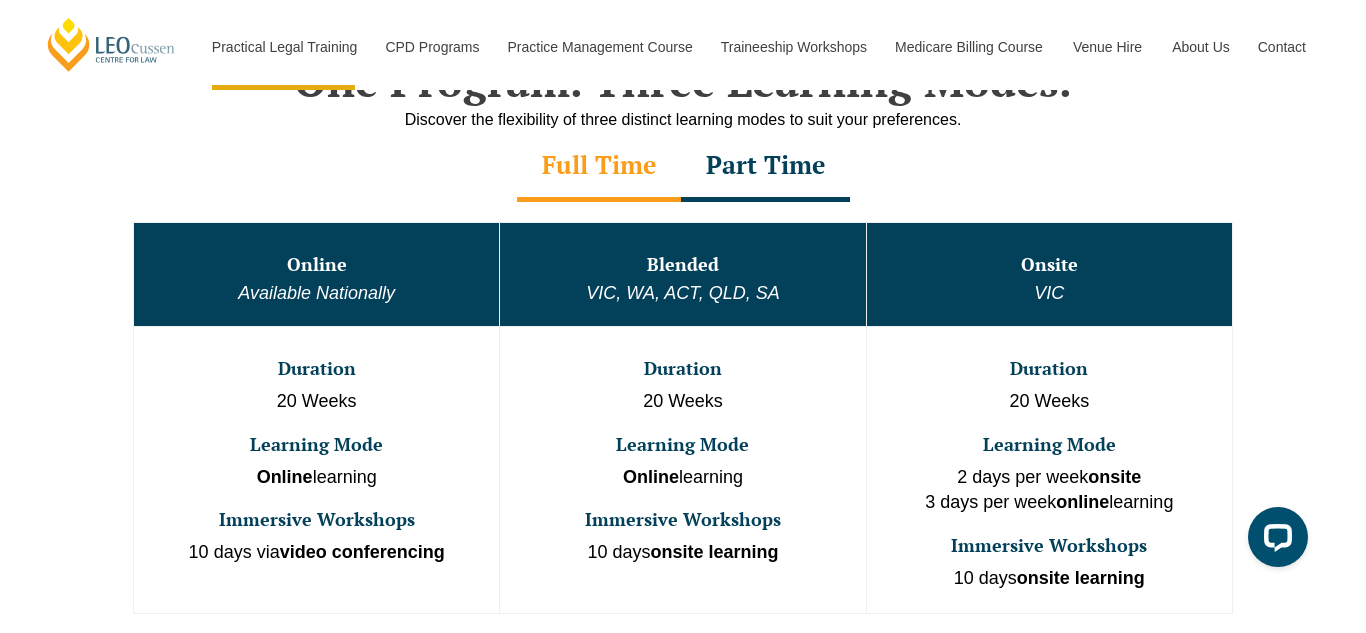 click on "Part Time" at bounding box center [765, 167] 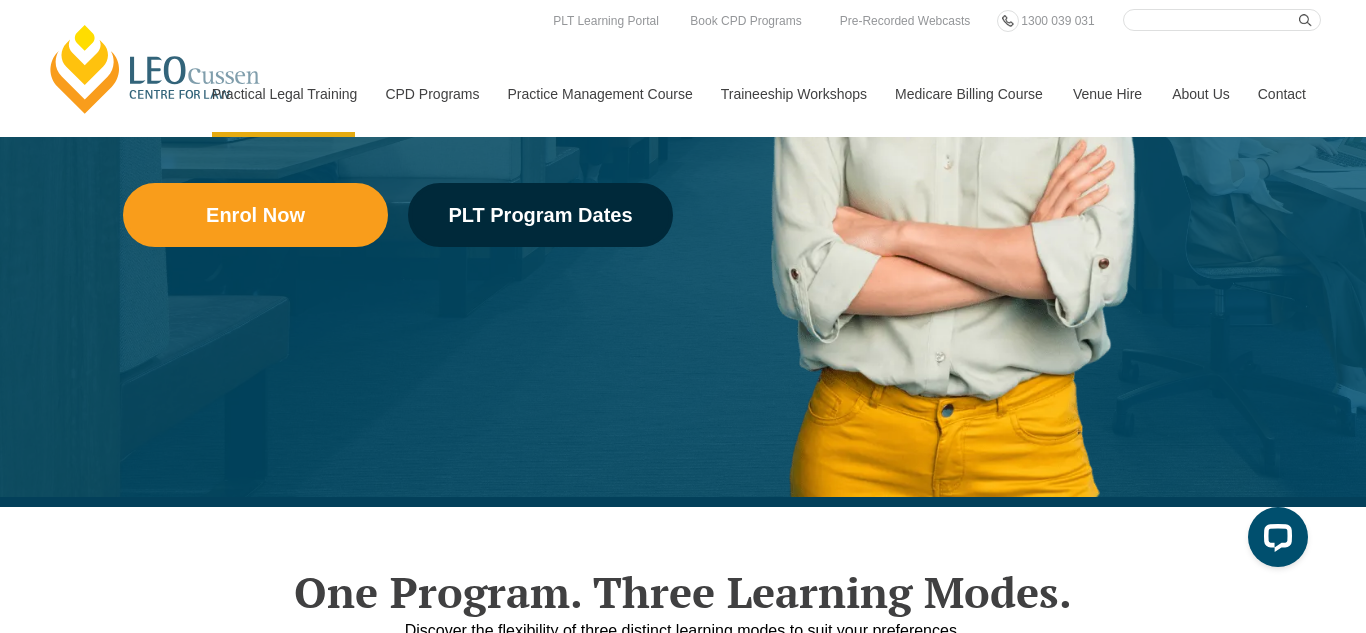 scroll, scrollTop: 0, scrollLeft: 0, axis: both 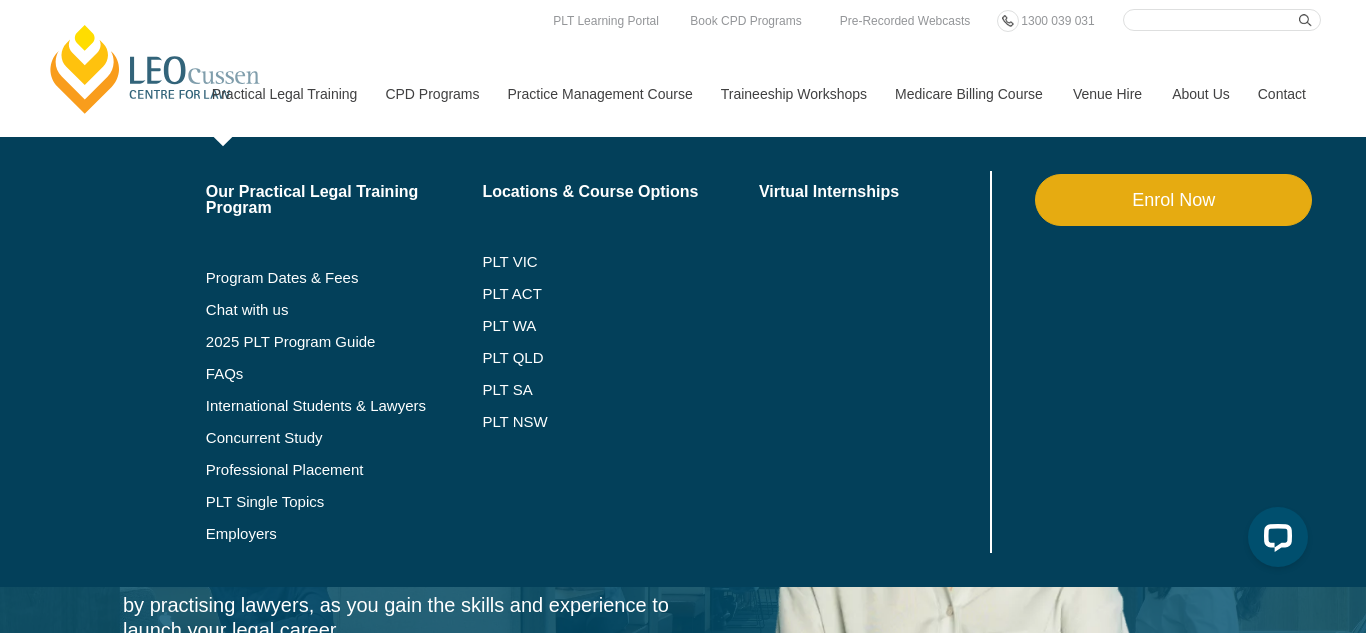 click on "Practical Legal Training" at bounding box center [284, 94] 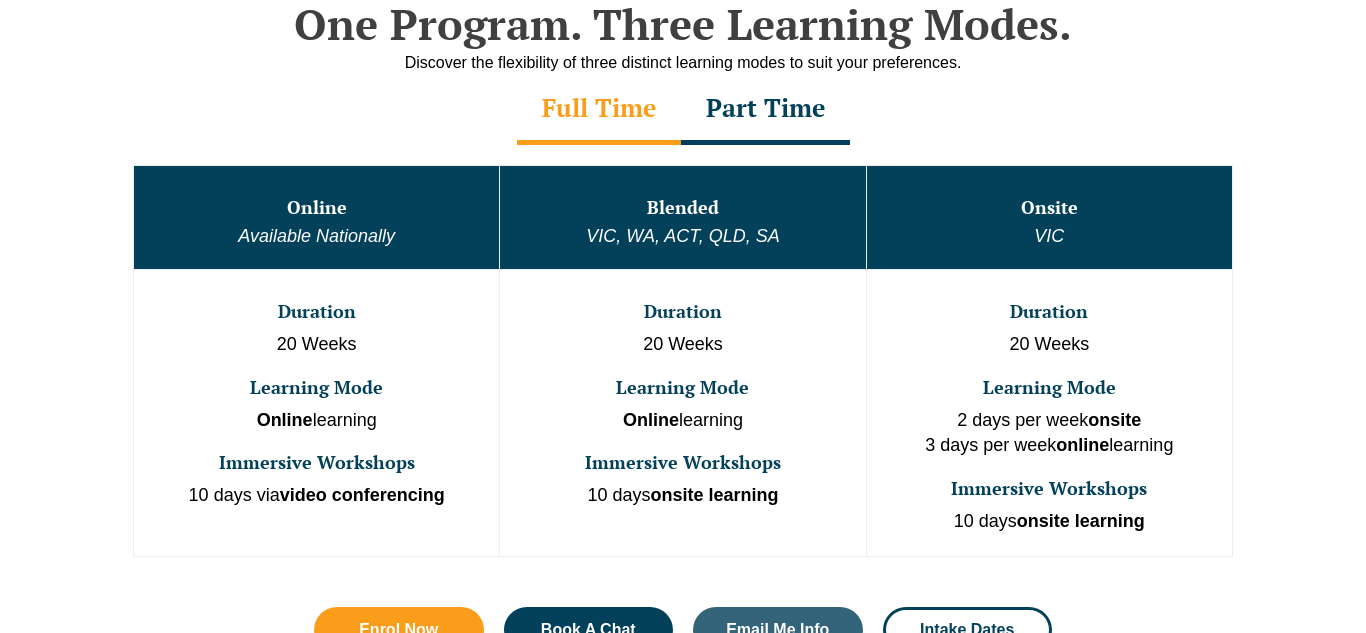 scroll, scrollTop: 1078, scrollLeft: 0, axis: vertical 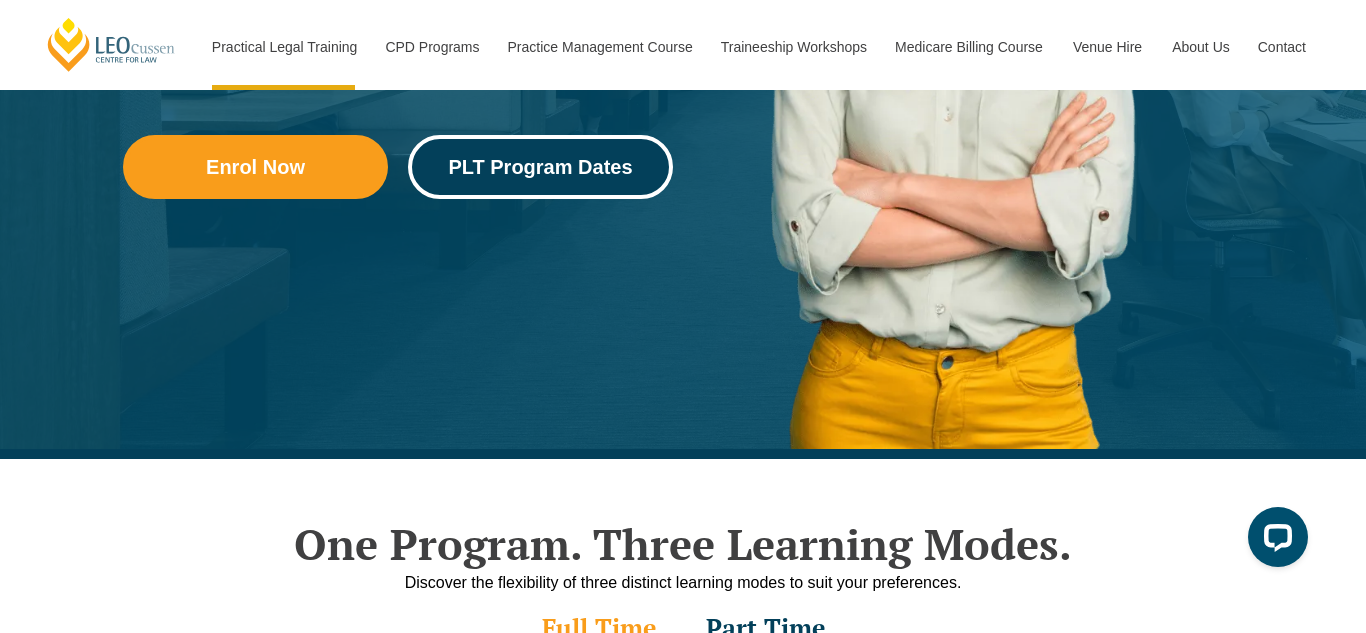 click on "PLT Program Dates" at bounding box center [540, 167] 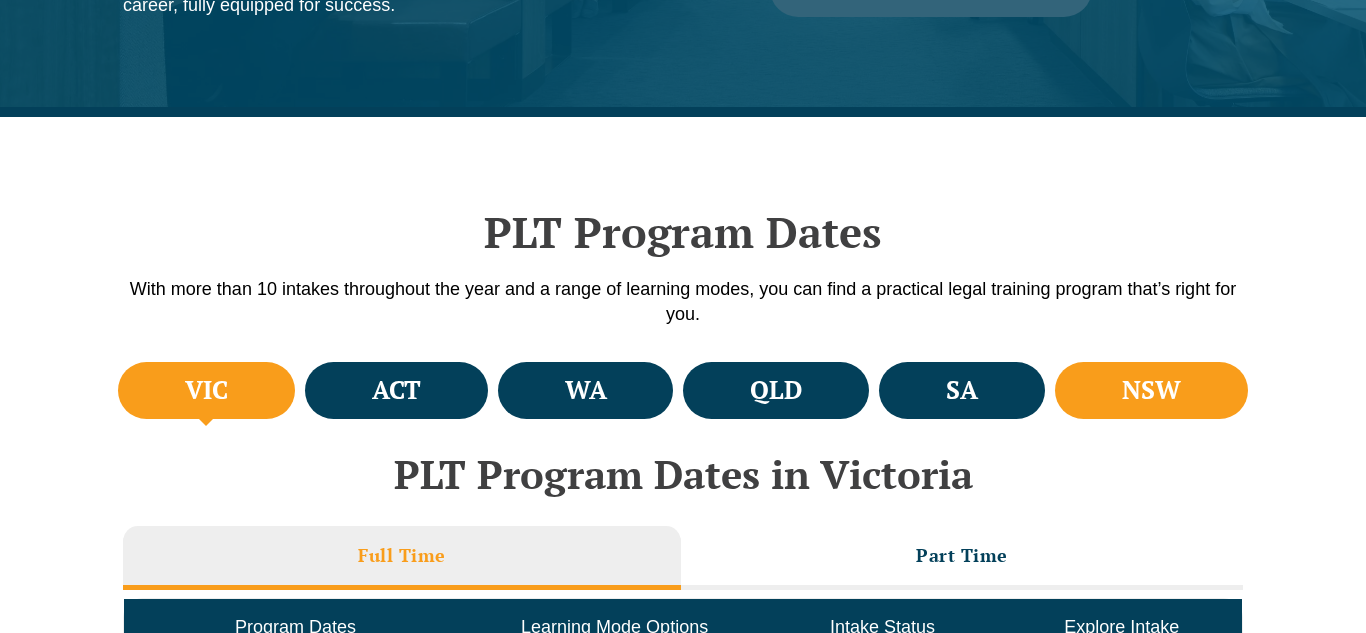 scroll, scrollTop: 479, scrollLeft: 0, axis: vertical 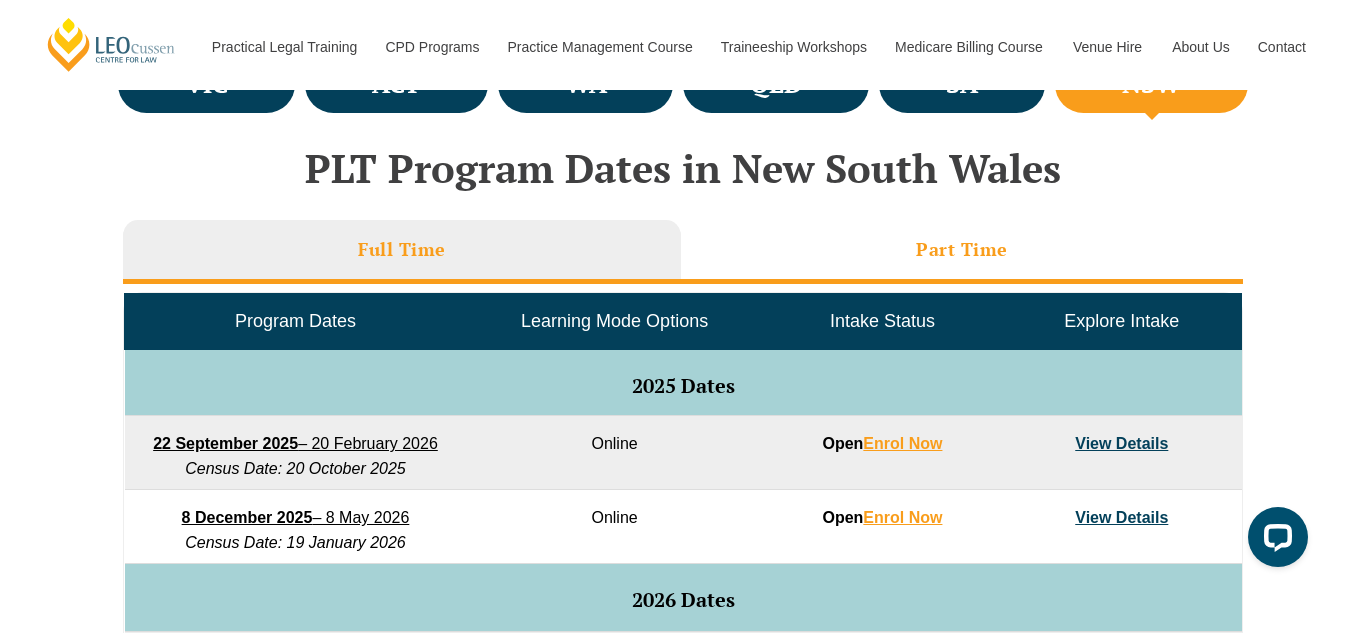 click on "Part Time" at bounding box center [962, 249] 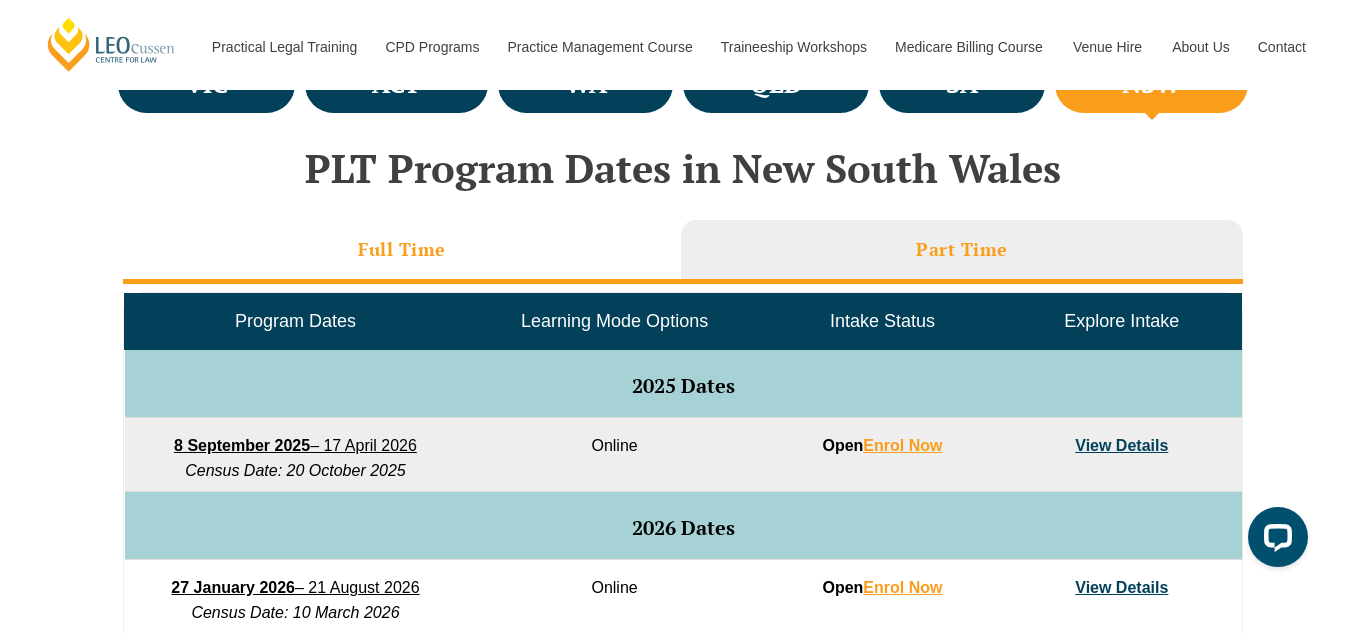 click on "Full Time" at bounding box center [402, 252] 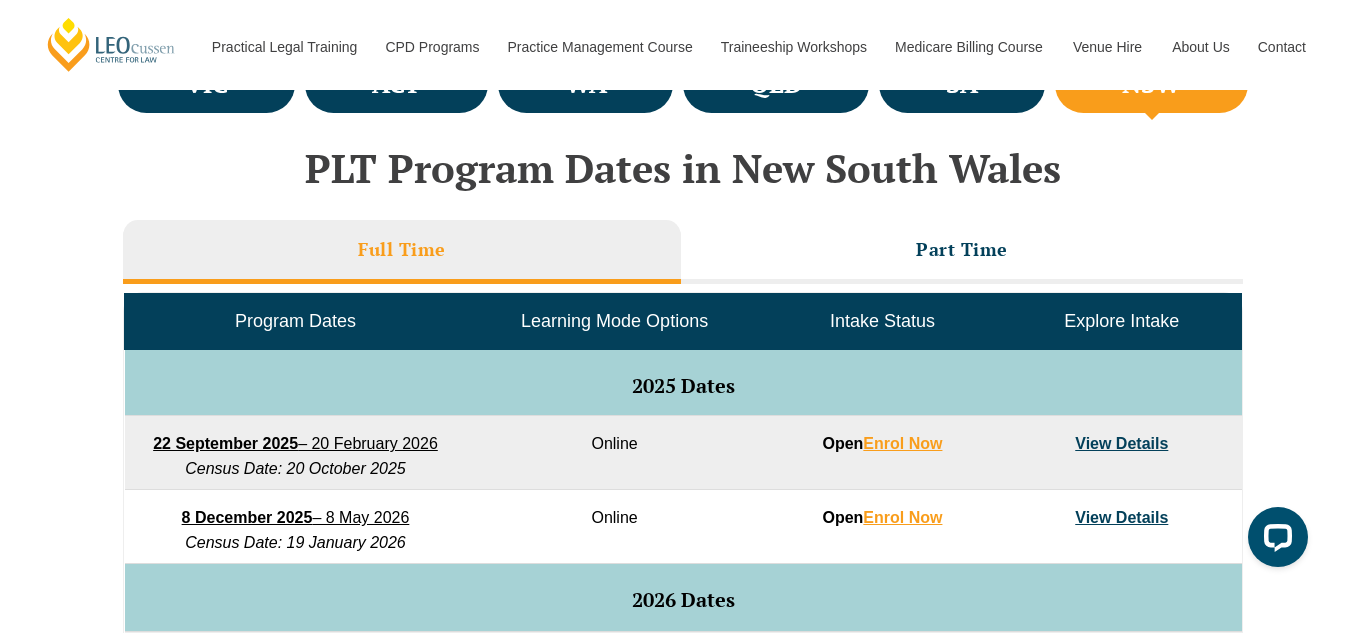 click on "Full Time" at bounding box center (402, 249) 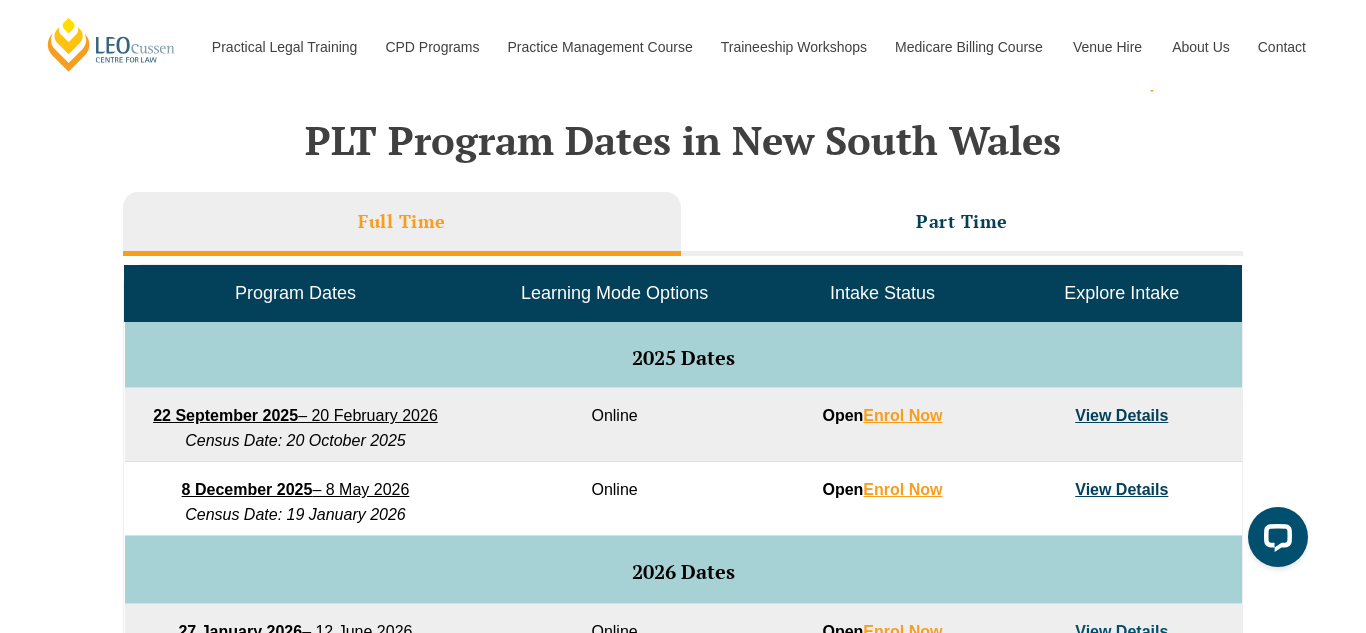 scroll, scrollTop: 812, scrollLeft: 0, axis: vertical 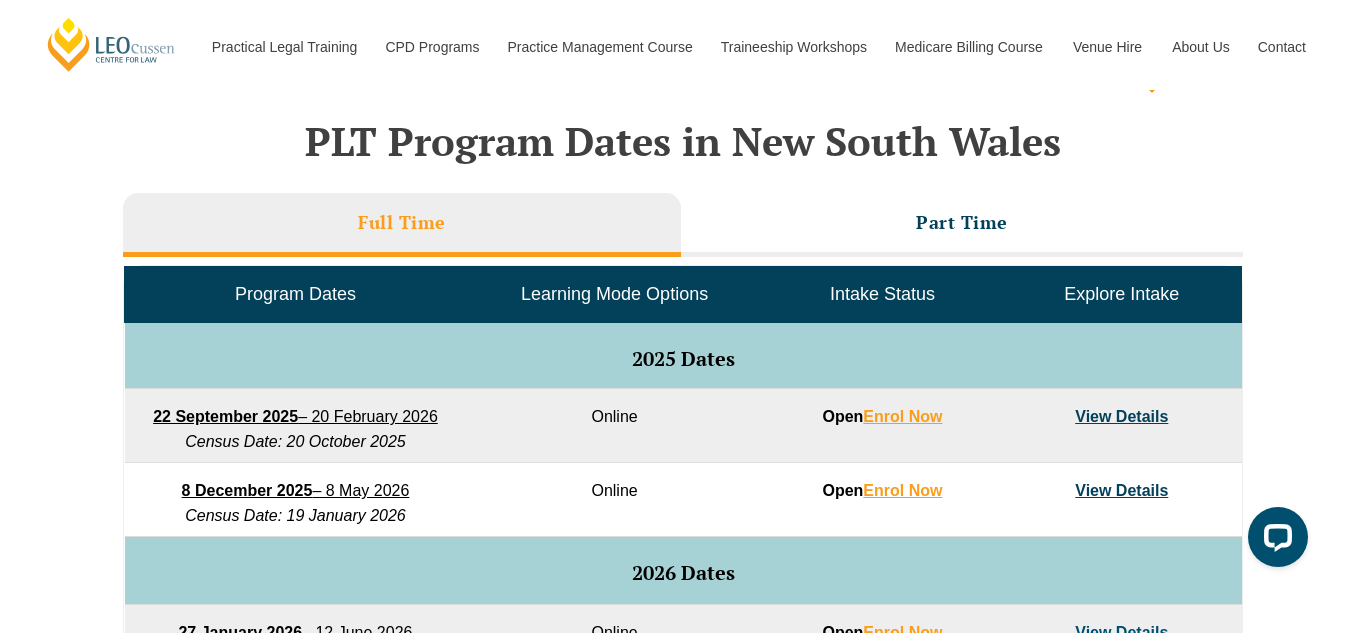click on "View Details" at bounding box center (1121, 416) 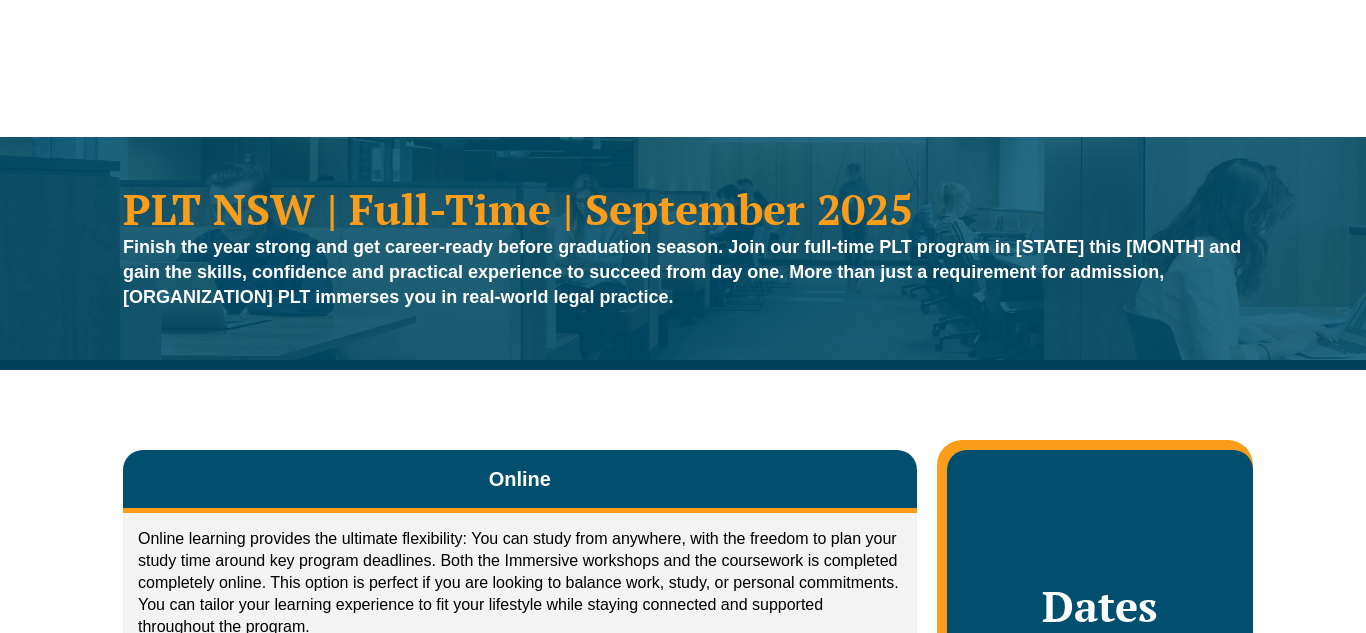 scroll, scrollTop: 0, scrollLeft: 0, axis: both 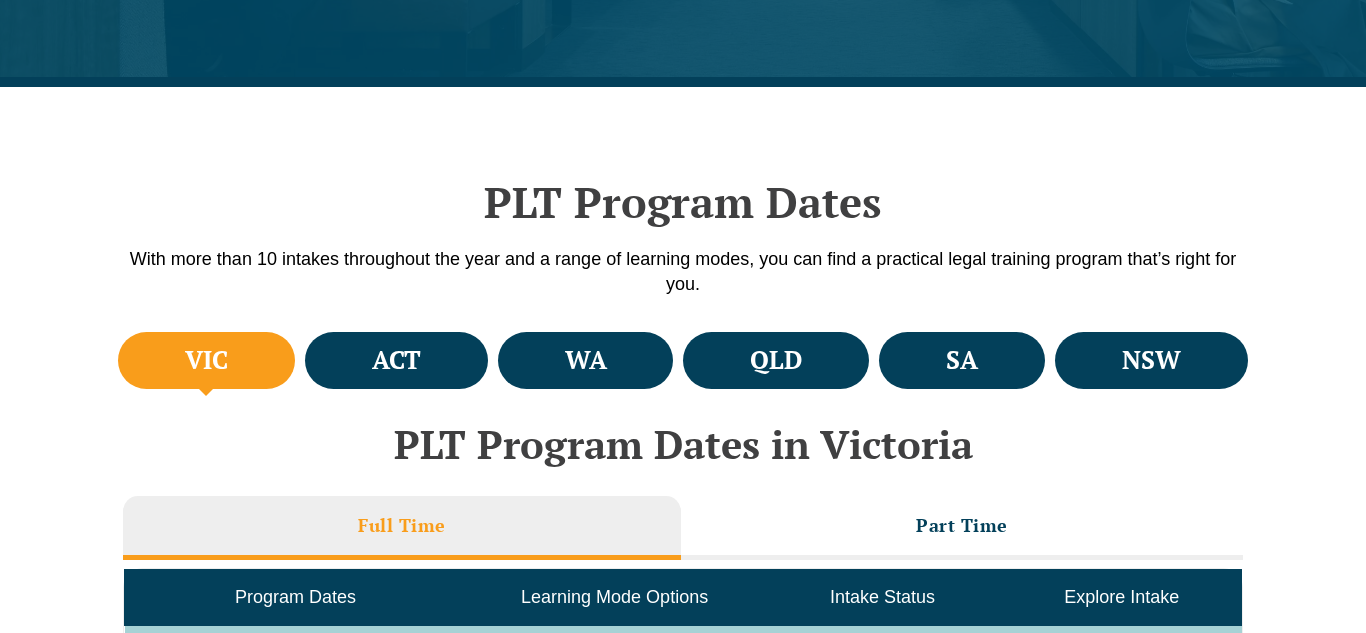 click on "CPD Programs Overview     Victoria CPD Programs   National CPD Programs     By CPD Category     Substantive Law   Professional Skills   Ethics & Professional Responsibility   Practice Management & Business Skills               Continuing Professional Development (CPD) Courses     By Practice Area of Law     Criminal   Wills, Trusts & Succession Planning   Tax   Litigation & Advocacy   Ethics   Corporate   View All       By Type     Workshops   Conferences   Seminars   Intensives   Online Intensives           About Our CPD Courses     Why Leo Cussen for CPD Training   National CPD Rules   CPD Courses Terms And Conditions       Book CPD Programs" at bounding box center [759, 272] 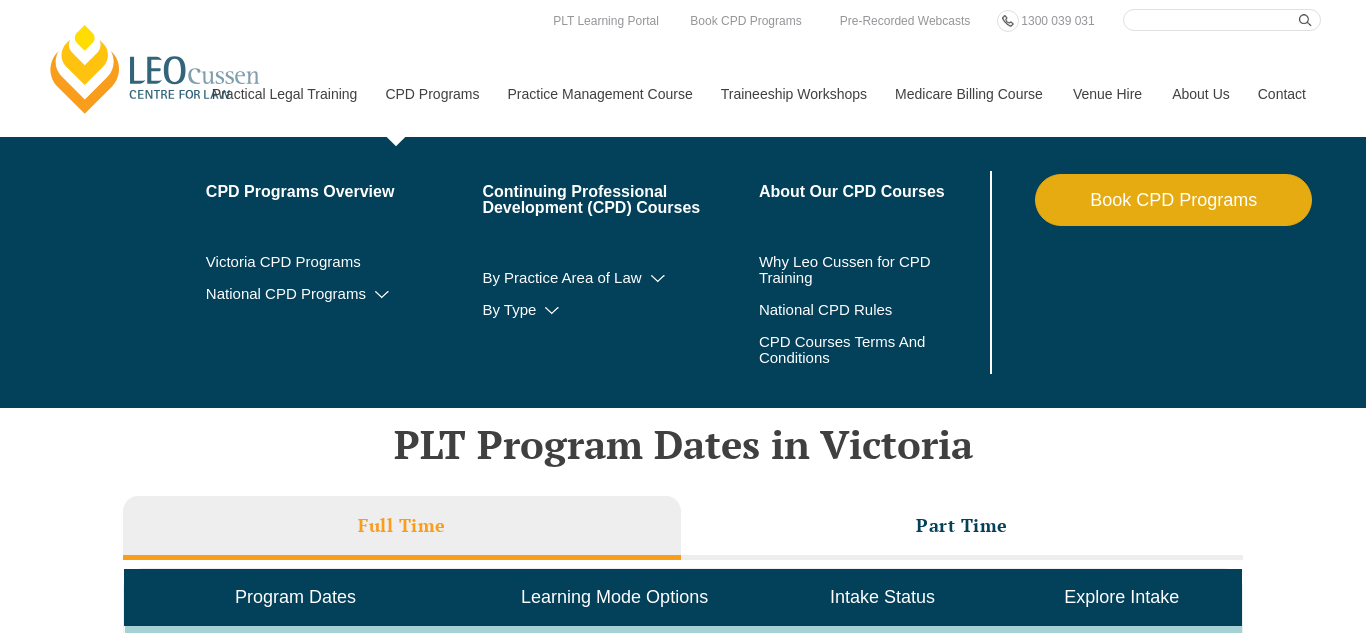 scroll, scrollTop: 0, scrollLeft: 0, axis: both 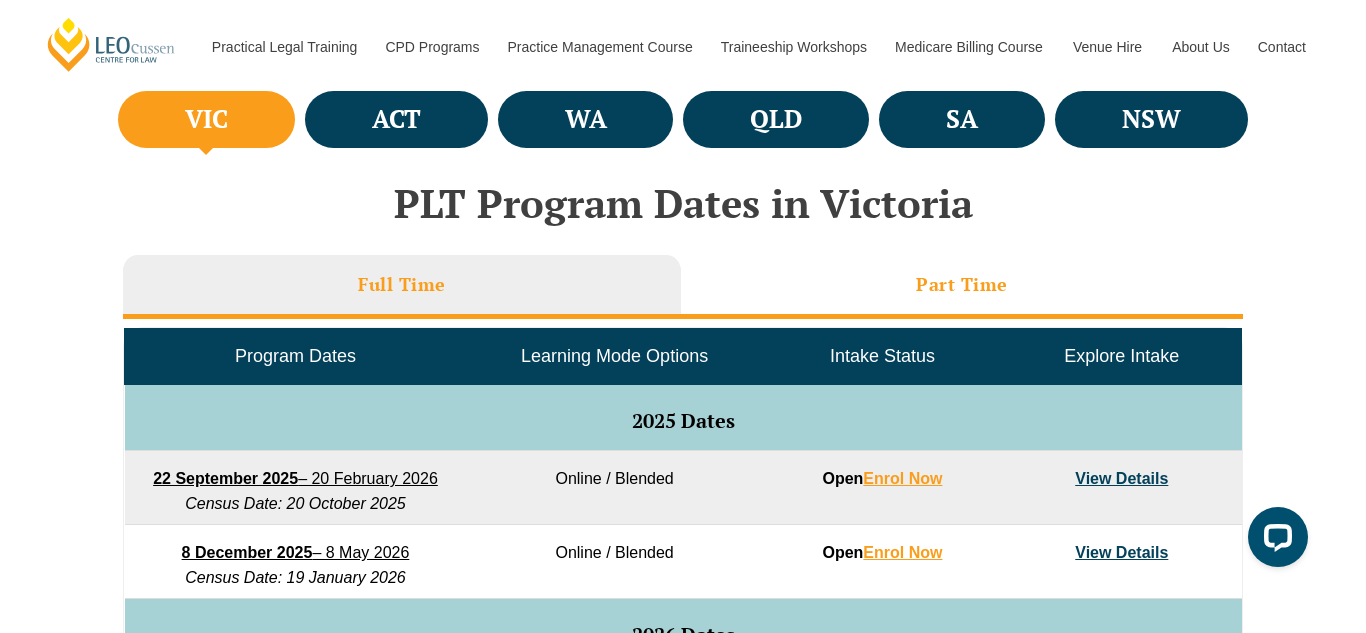 click on "Part Time" at bounding box center (962, 284) 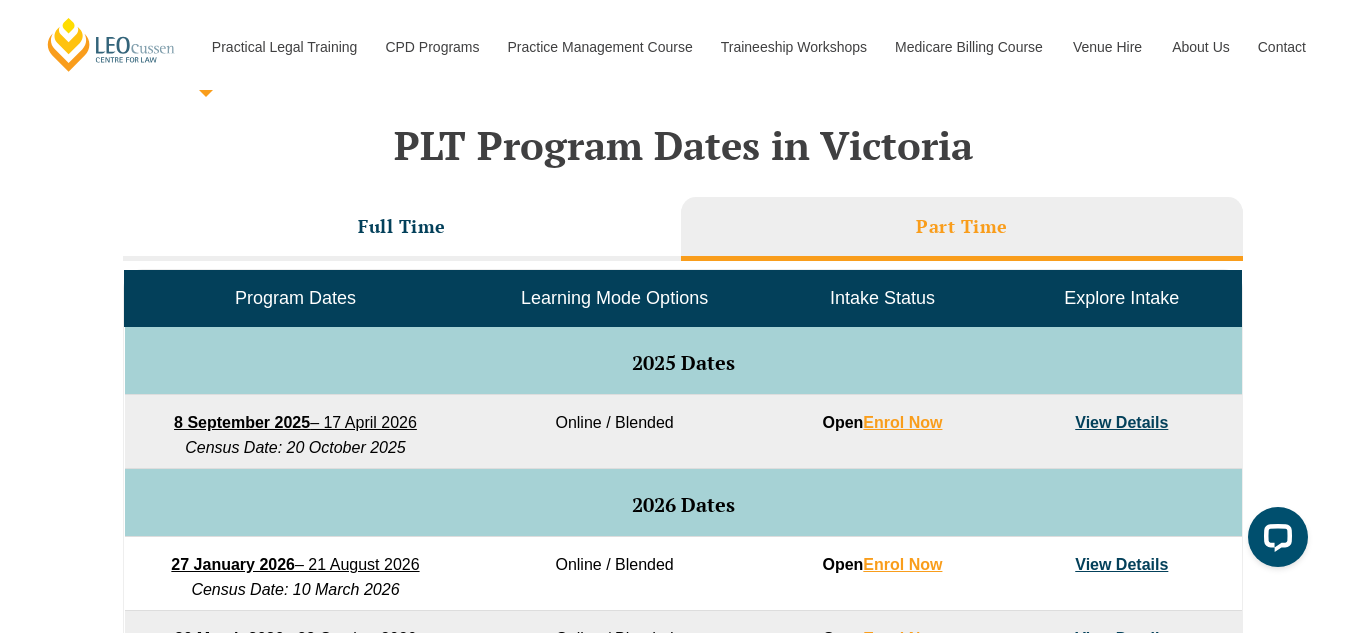 scroll, scrollTop: 802, scrollLeft: 0, axis: vertical 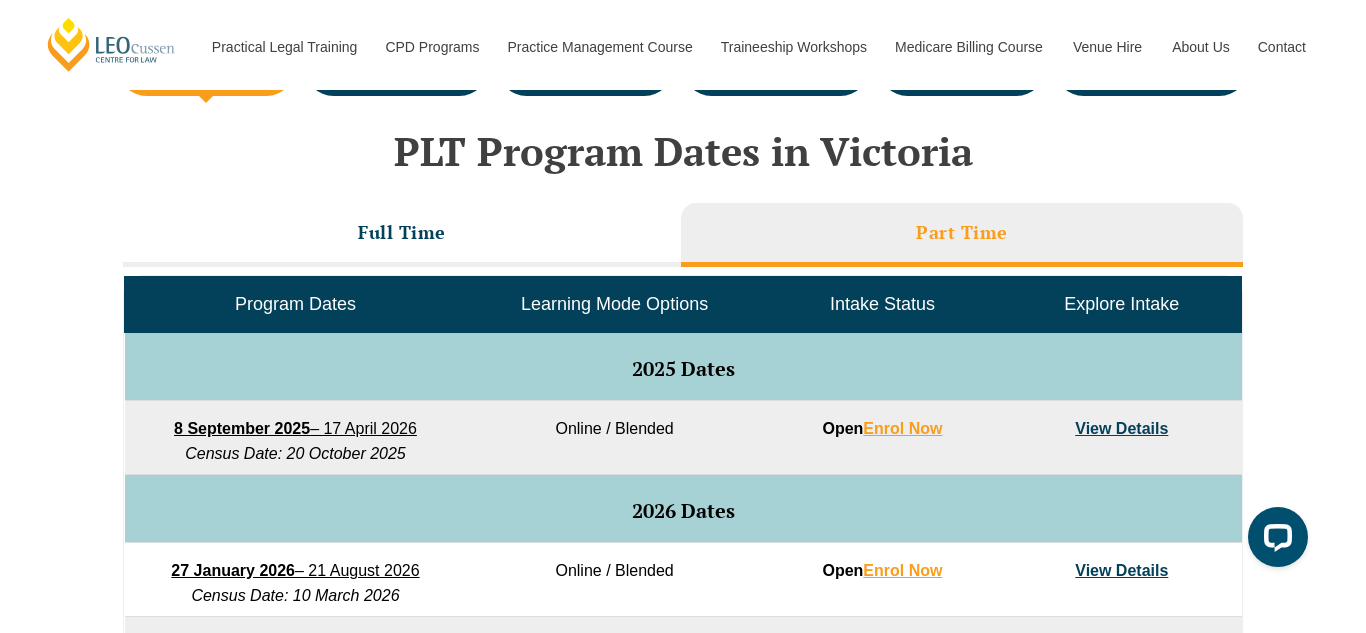 click on "View Details" at bounding box center [1121, 428] 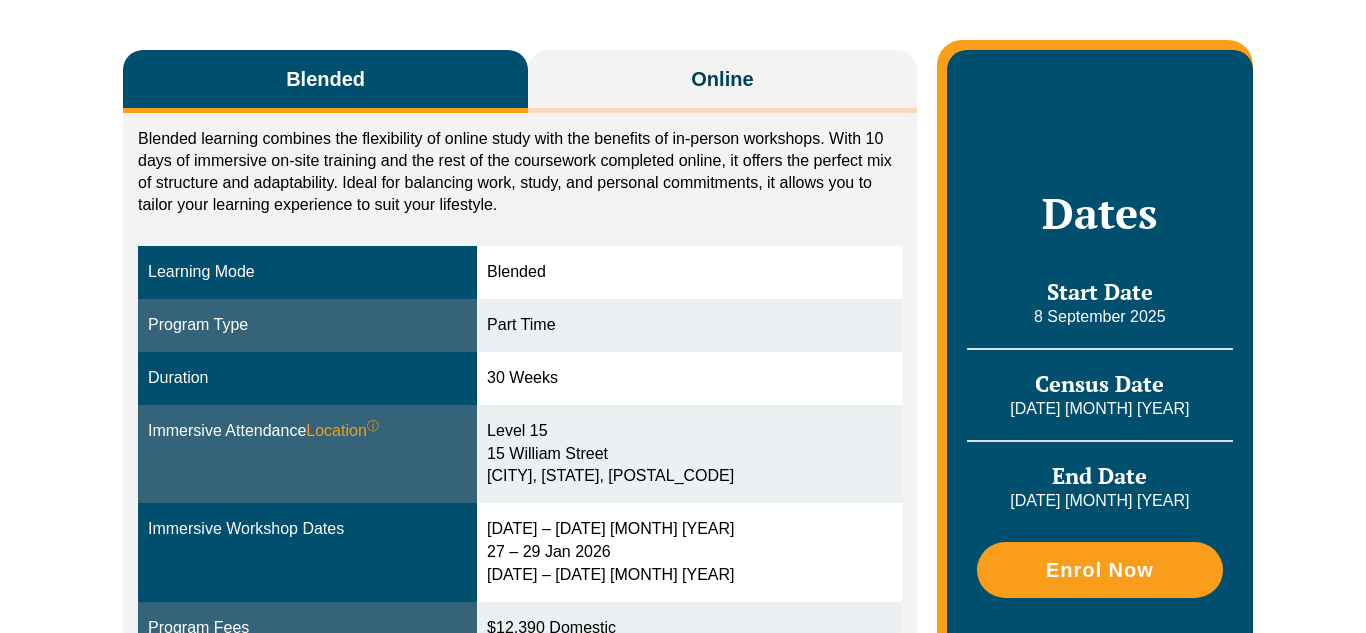 scroll, scrollTop: 400, scrollLeft: 0, axis: vertical 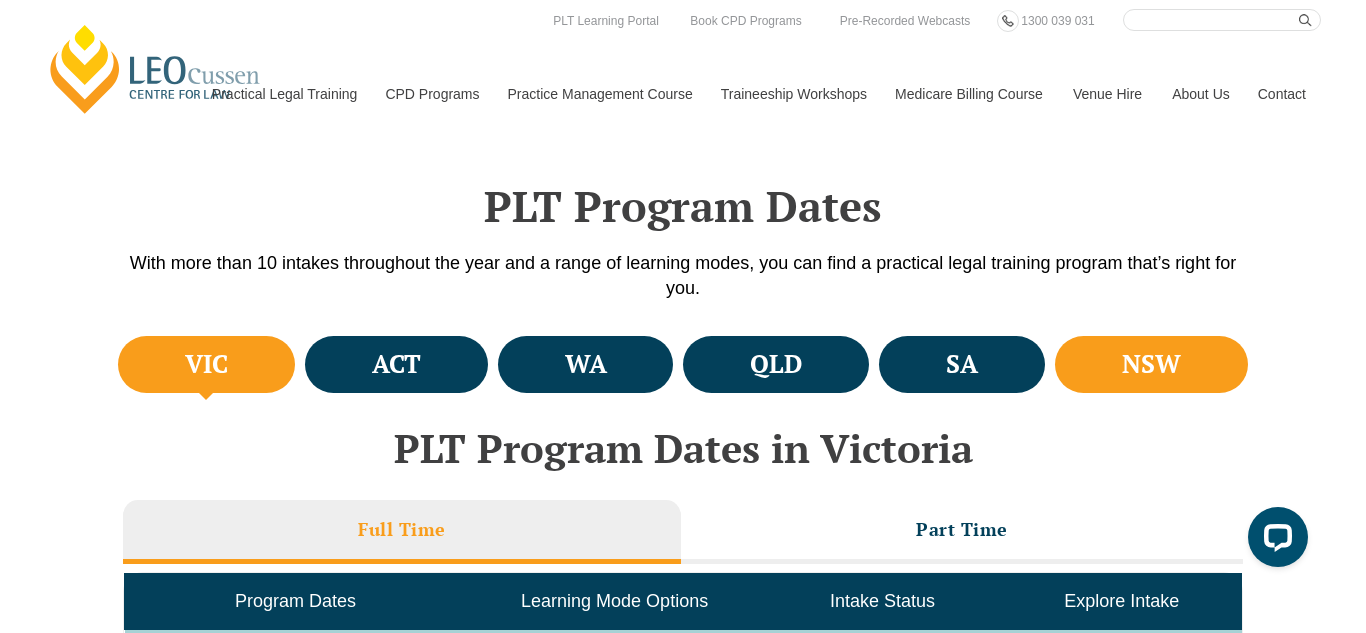 click on "NSW" at bounding box center (1151, 364) 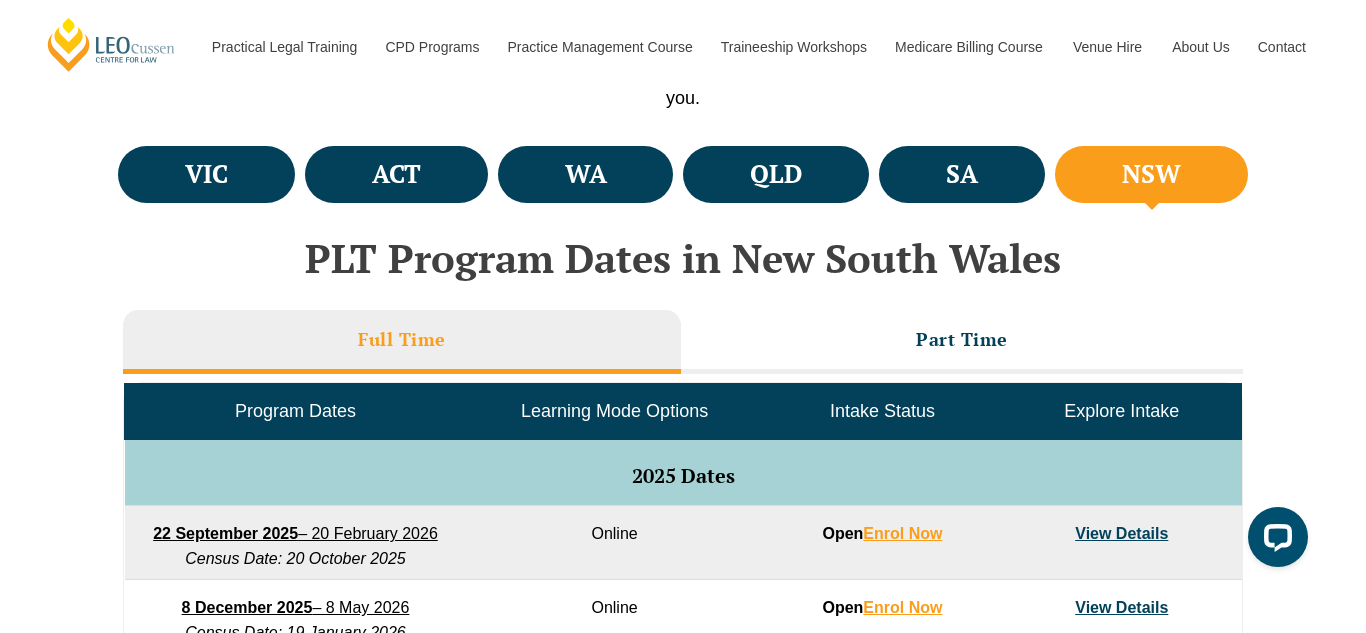 scroll, scrollTop: 698, scrollLeft: 0, axis: vertical 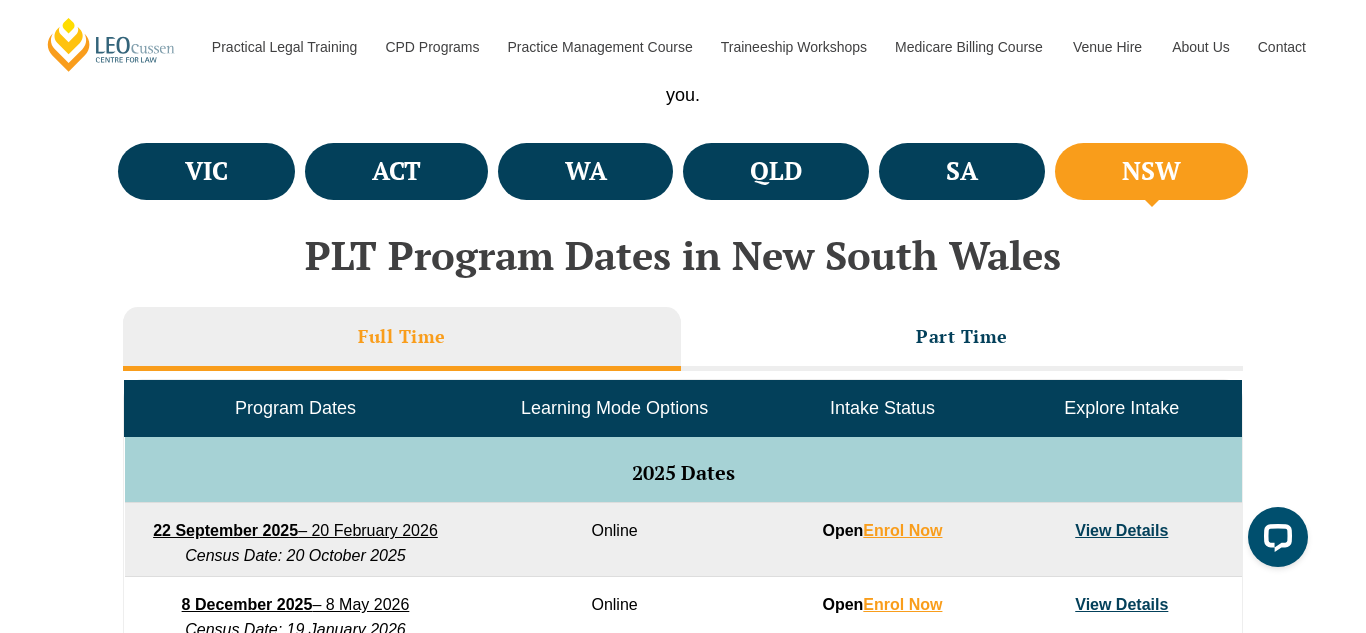 click on "View Details" at bounding box center (1121, 530) 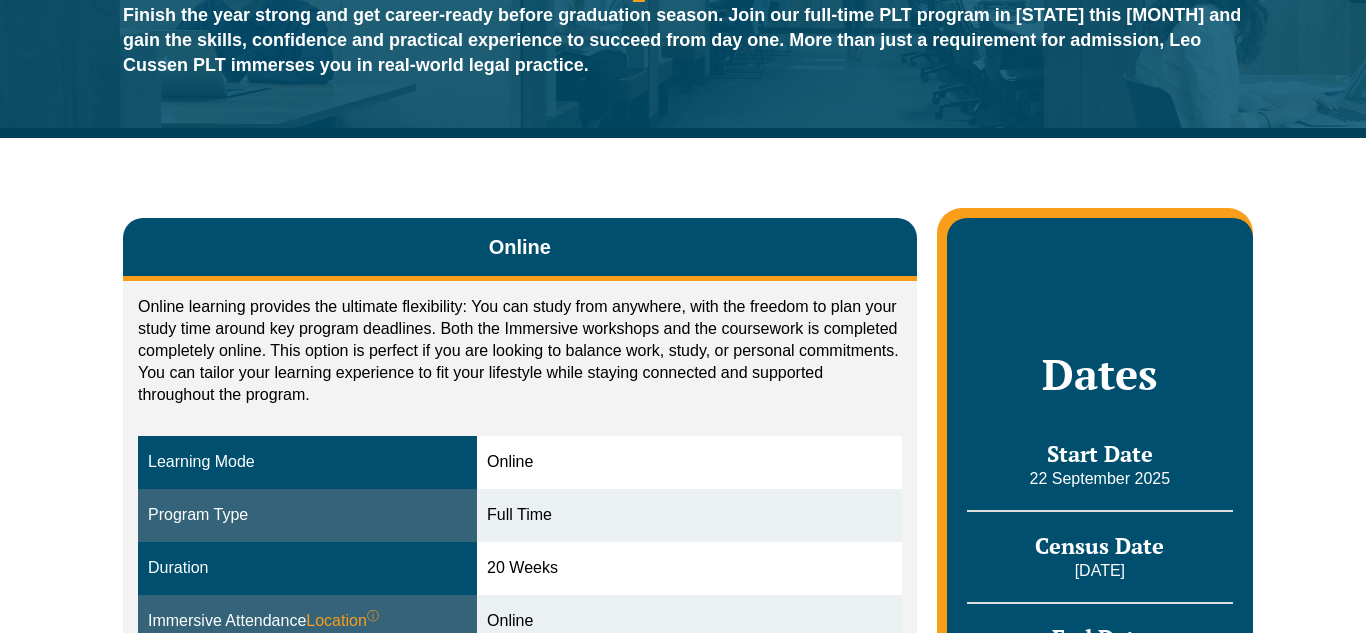scroll, scrollTop: 0, scrollLeft: 0, axis: both 